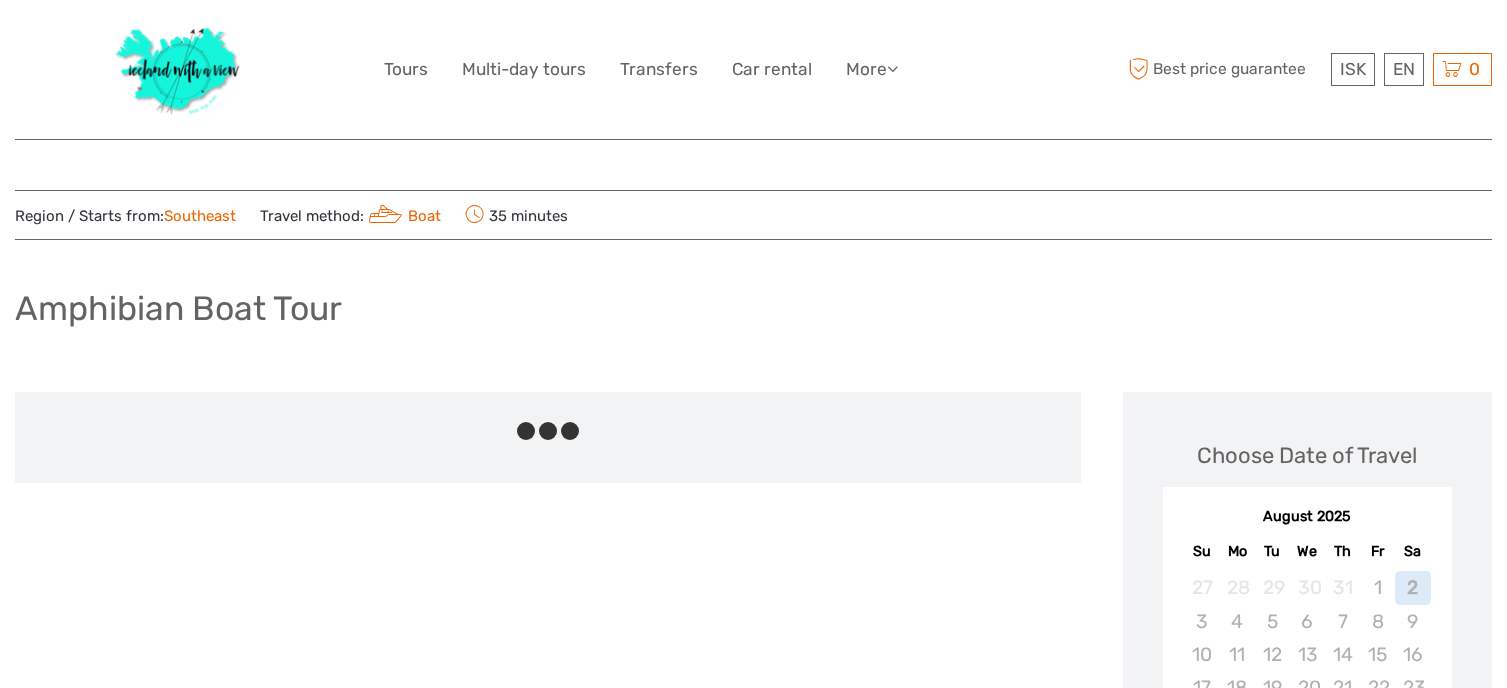 scroll, scrollTop: 0, scrollLeft: 0, axis: both 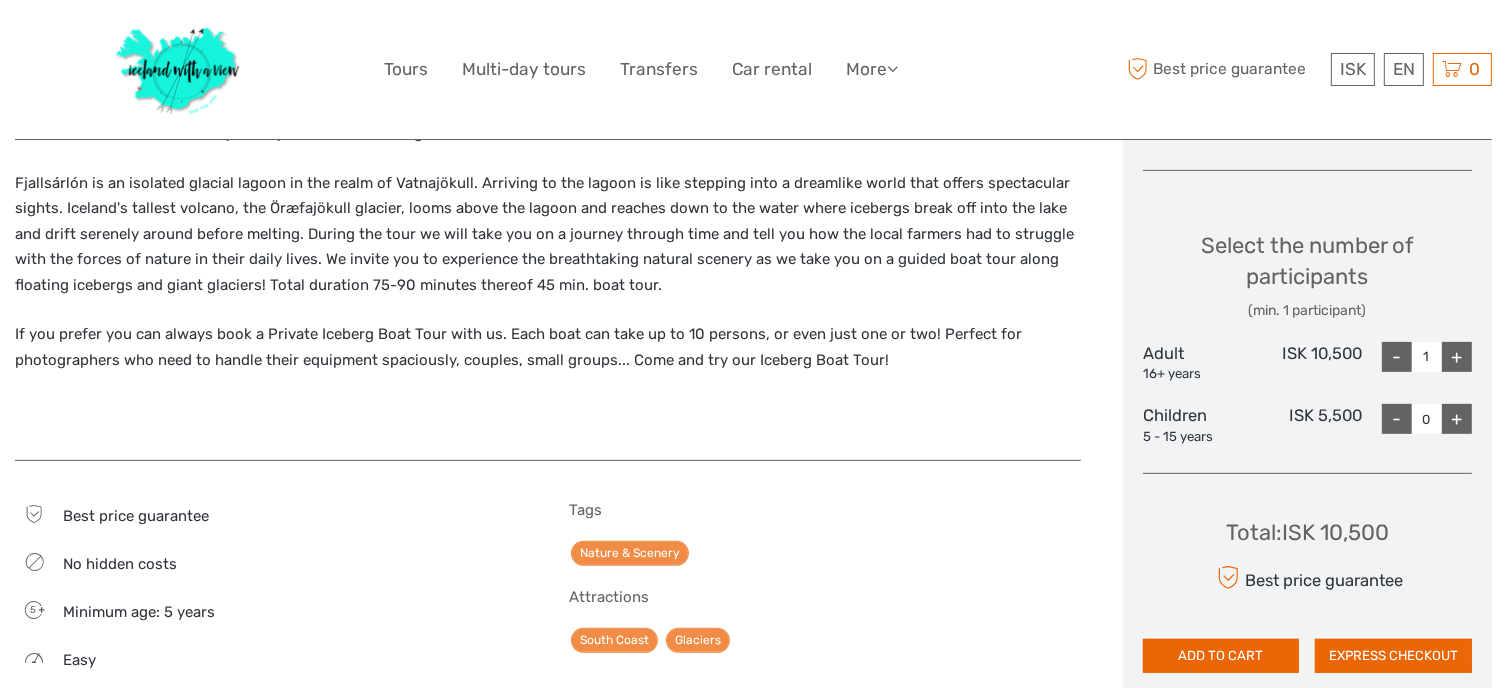 click on "+" at bounding box center (1457, 357) 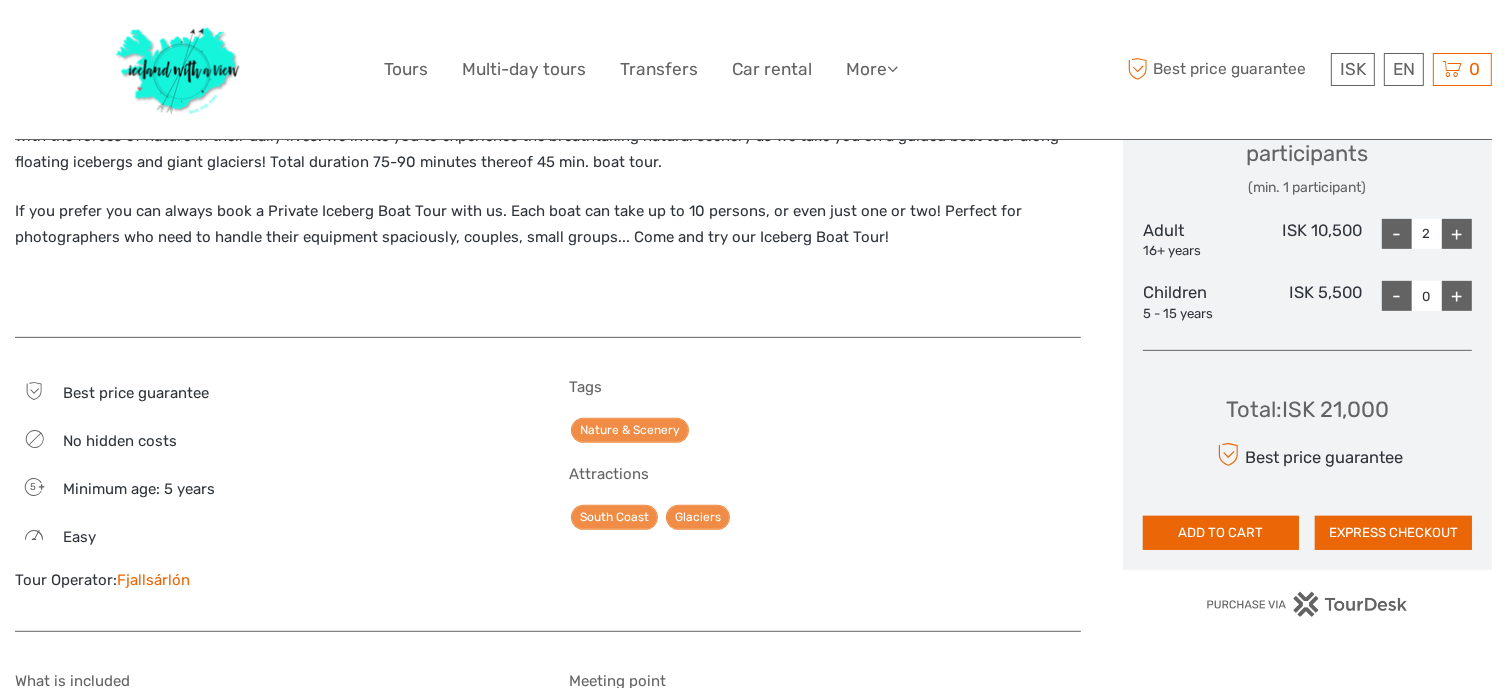 scroll, scrollTop: 926, scrollLeft: 0, axis: vertical 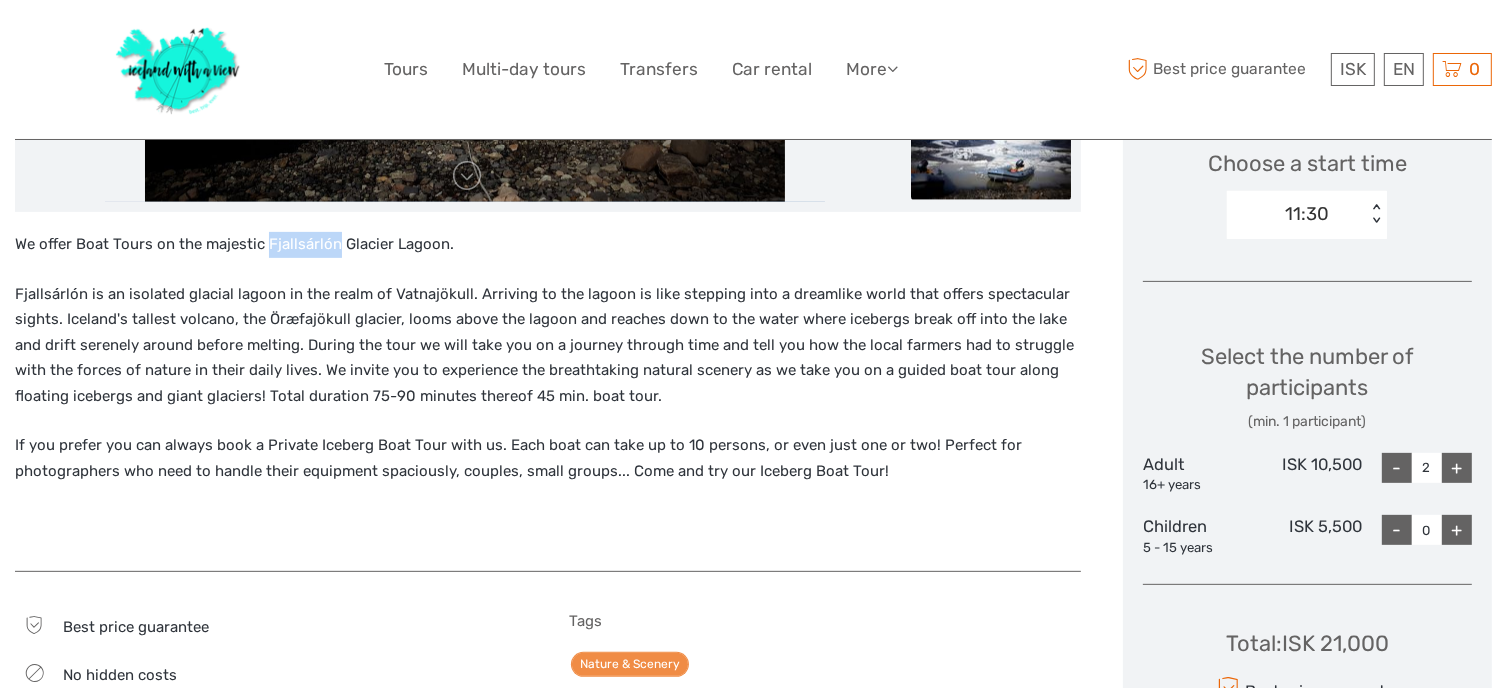 drag, startPoint x: 263, startPoint y: 245, endPoint x: 332, endPoint y: 241, distance: 69.115845 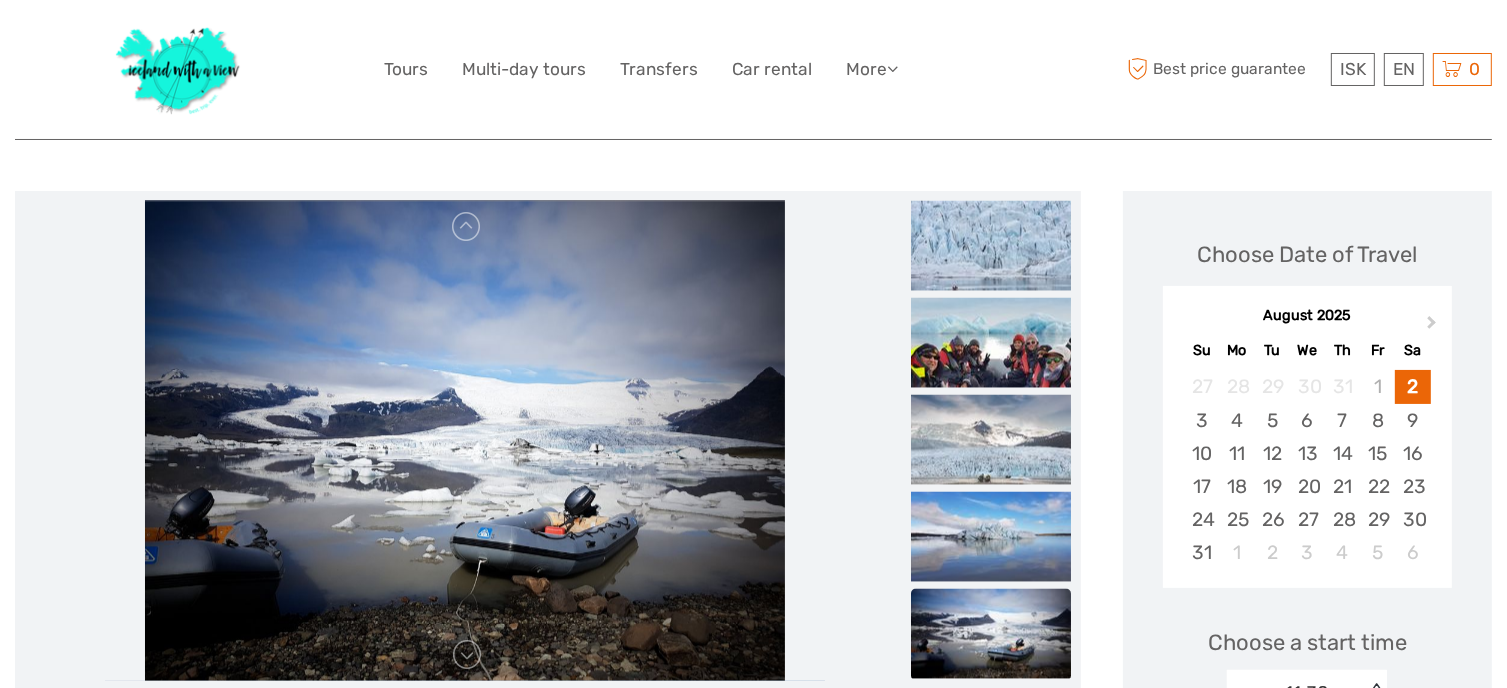 scroll, scrollTop: 186, scrollLeft: 0, axis: vertical 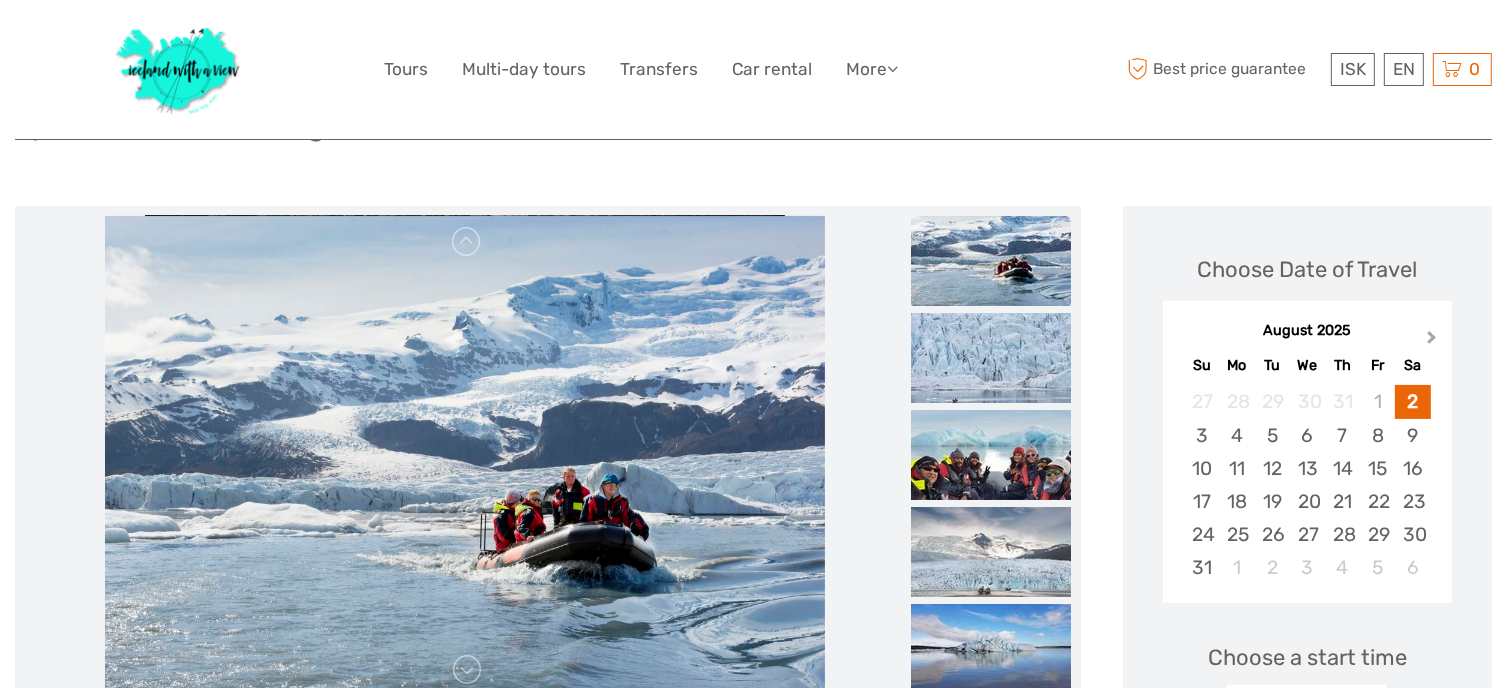click on "Next Month" at bounding box center (1432, 341) 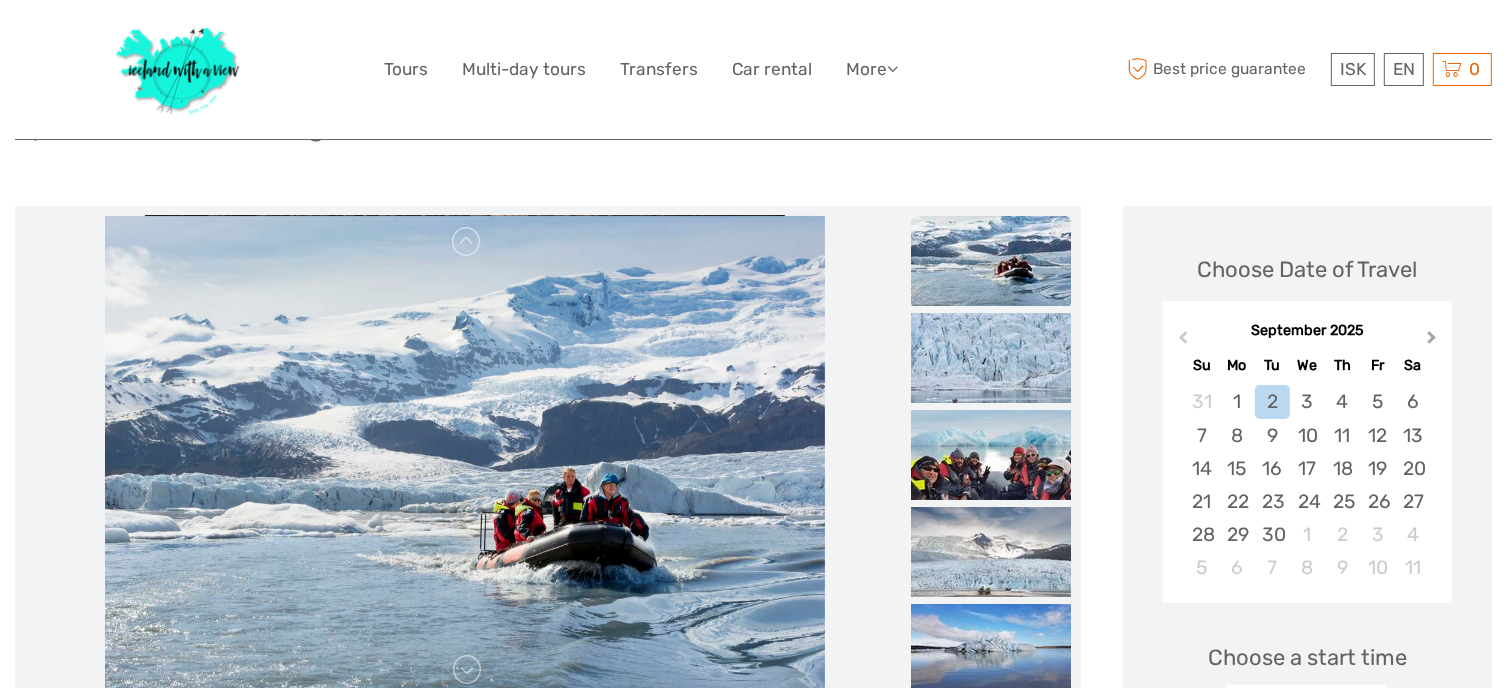 click on "Next Month" at bounding box center (1432, 341) 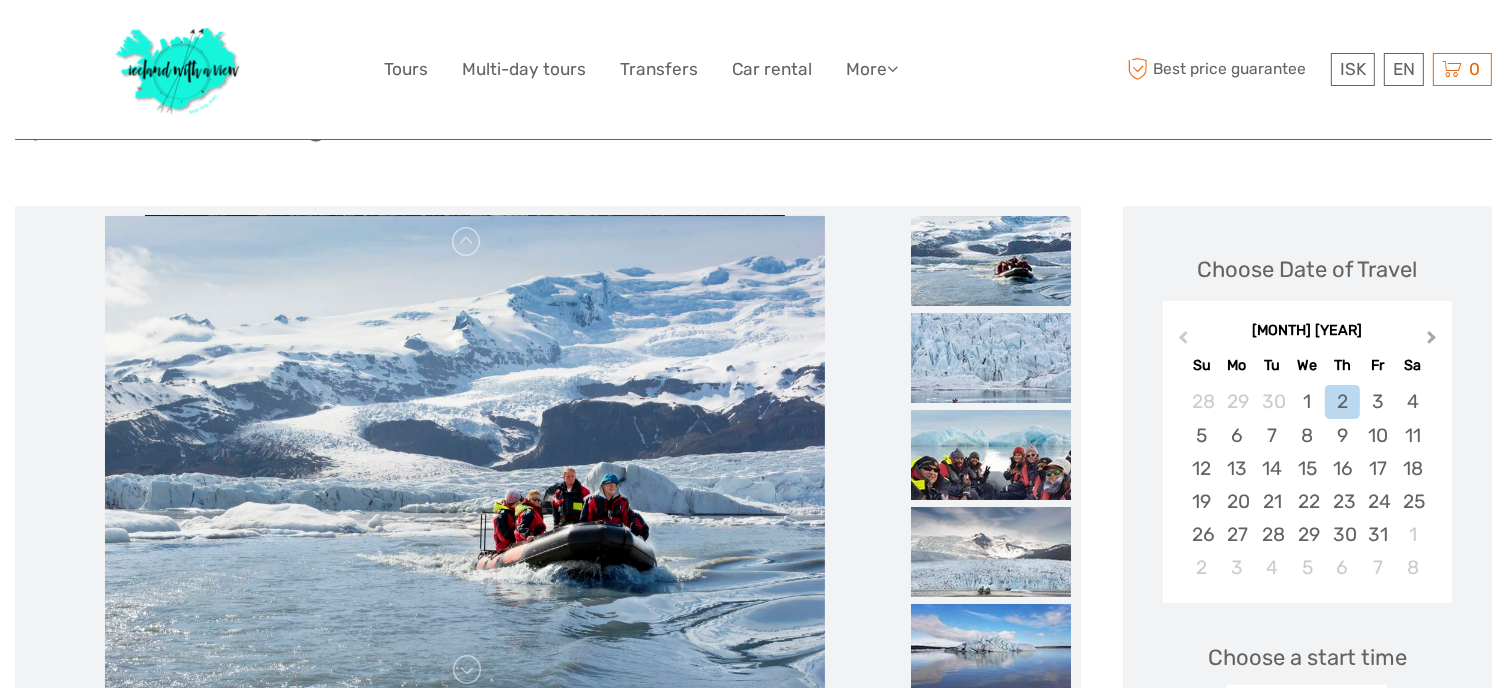 click on "Next Month" at bounding box center [1432, 341] 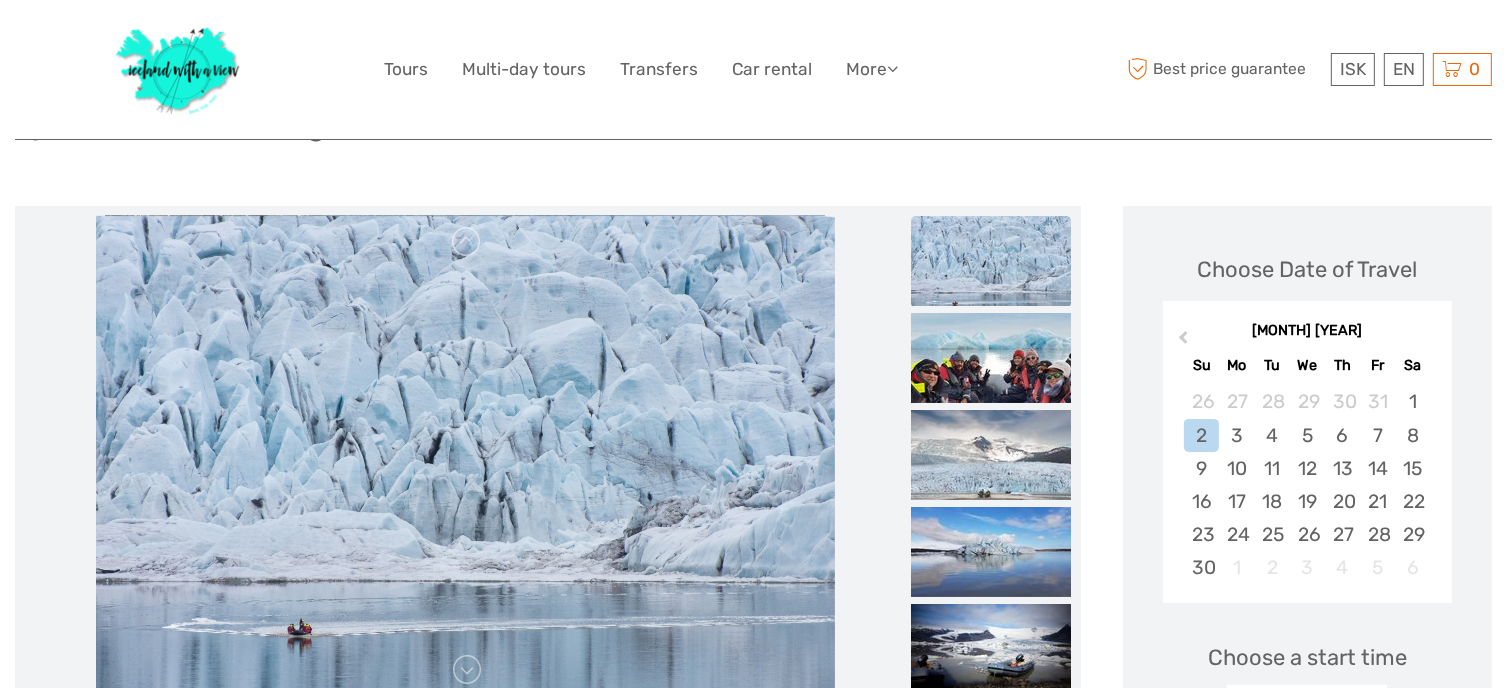 click on "November 2025" at bounding box center (1307, 331) 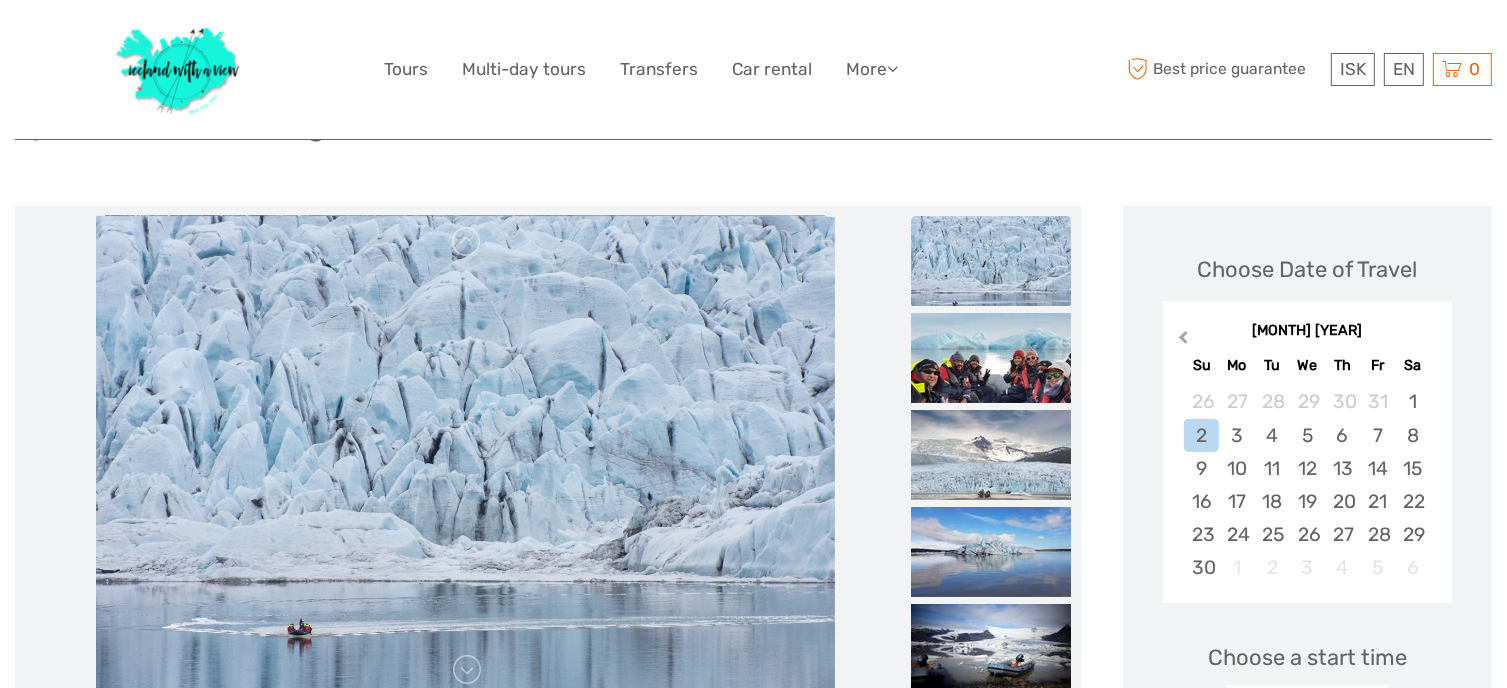 click on "Previous Month" at bounding box center (1183, 341) 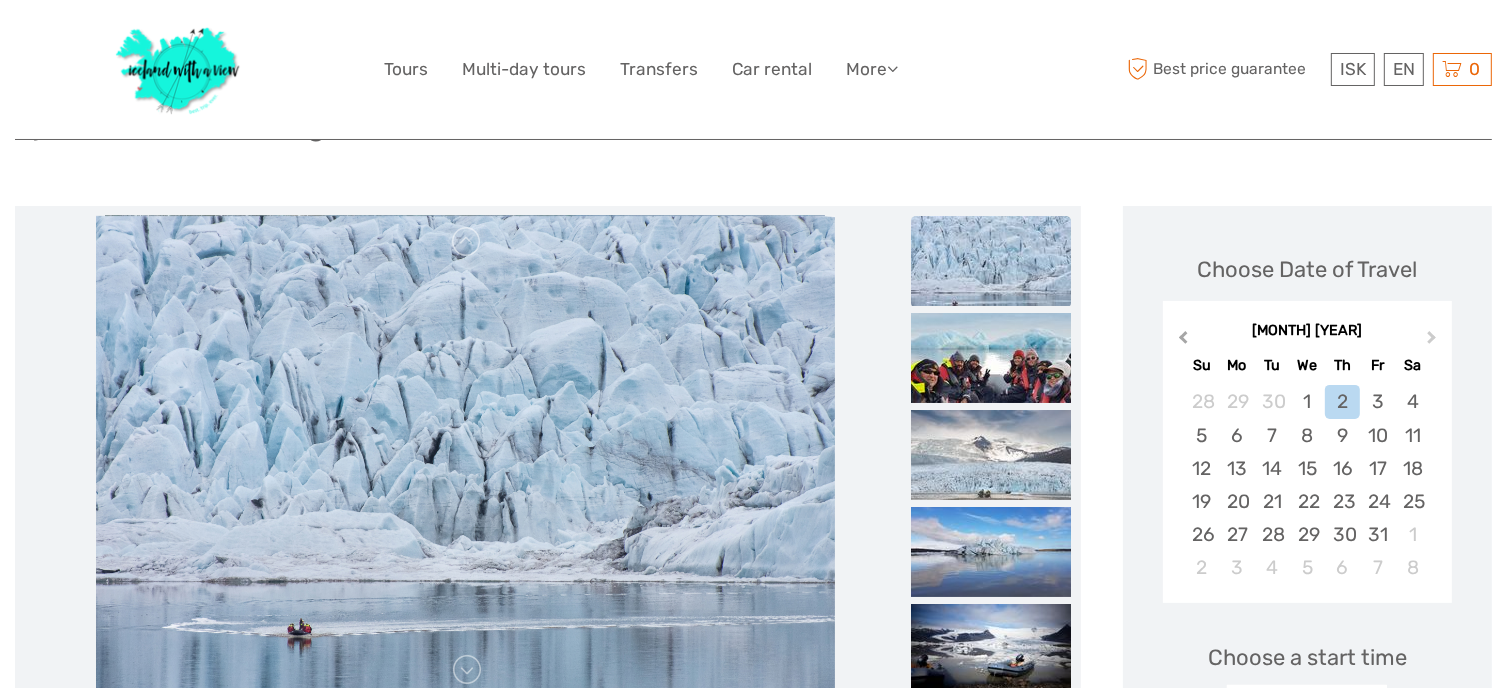 click on "Previous Month" at bounding box center [1183, 341] 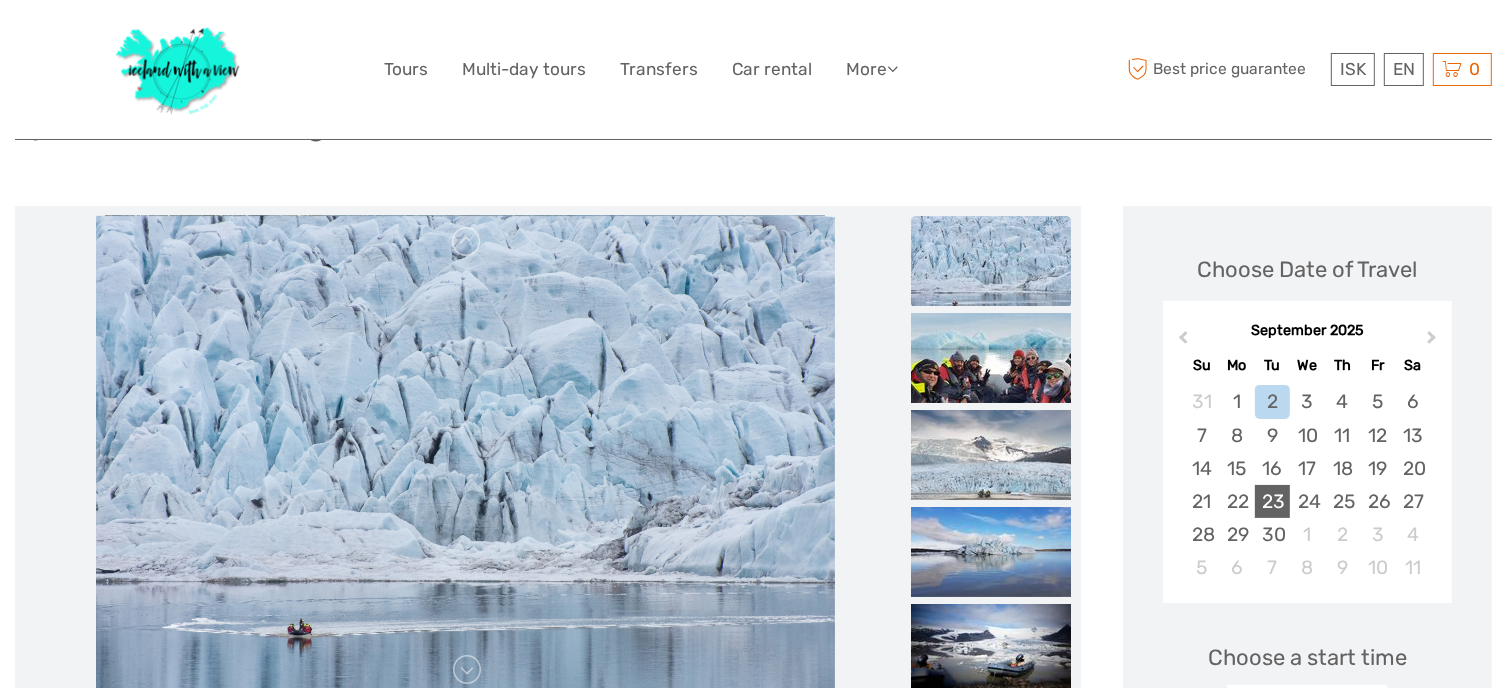click on "23" at bounding box center (1272, 501) 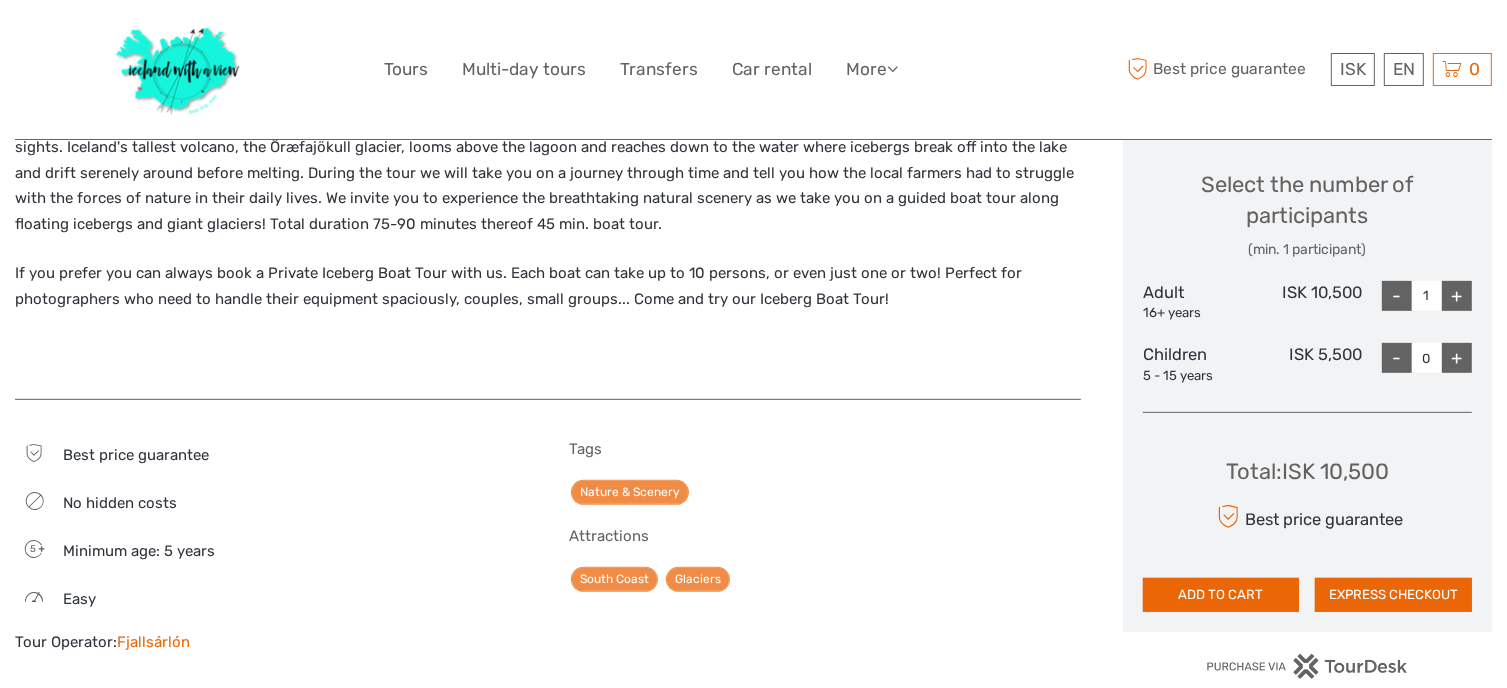 scroll, scrollTop: 848, scrollLeft: 0, axis: vertical 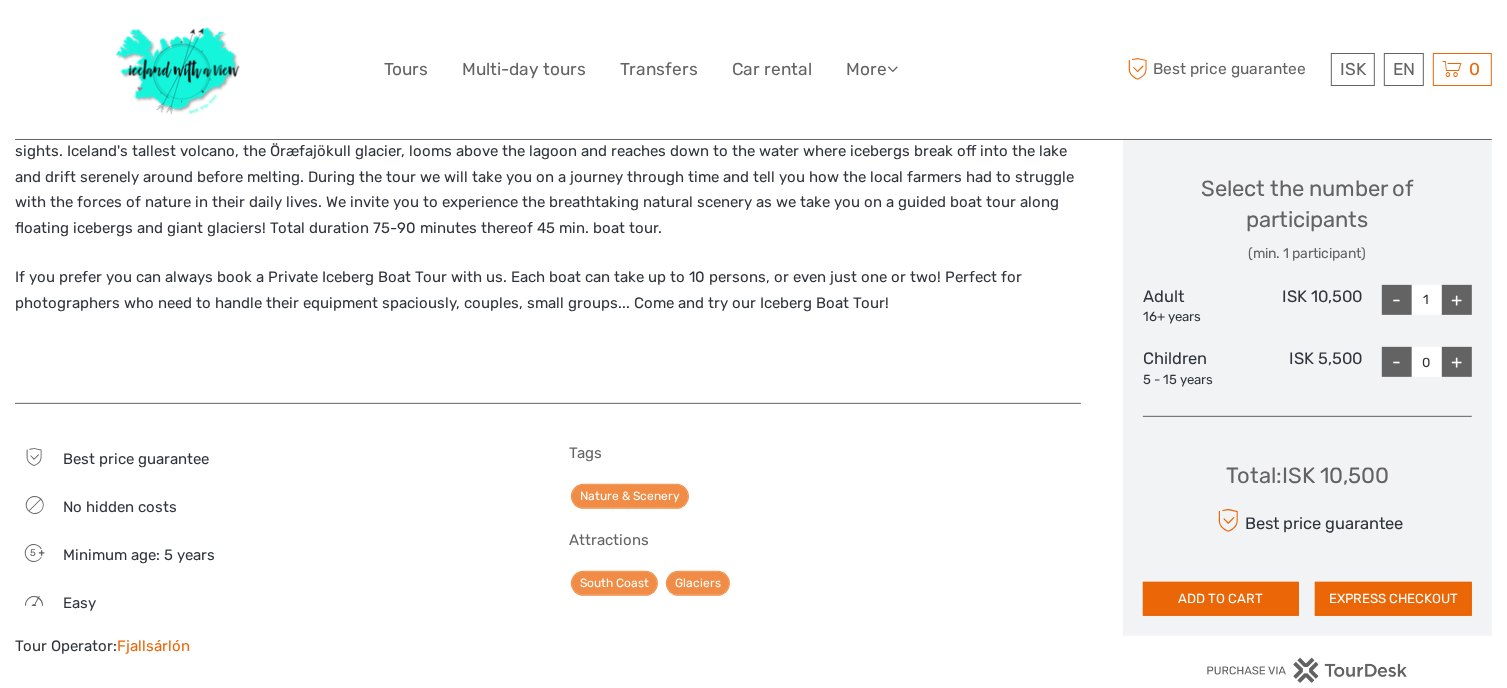click on "+" at bounding box center (1457, 300) 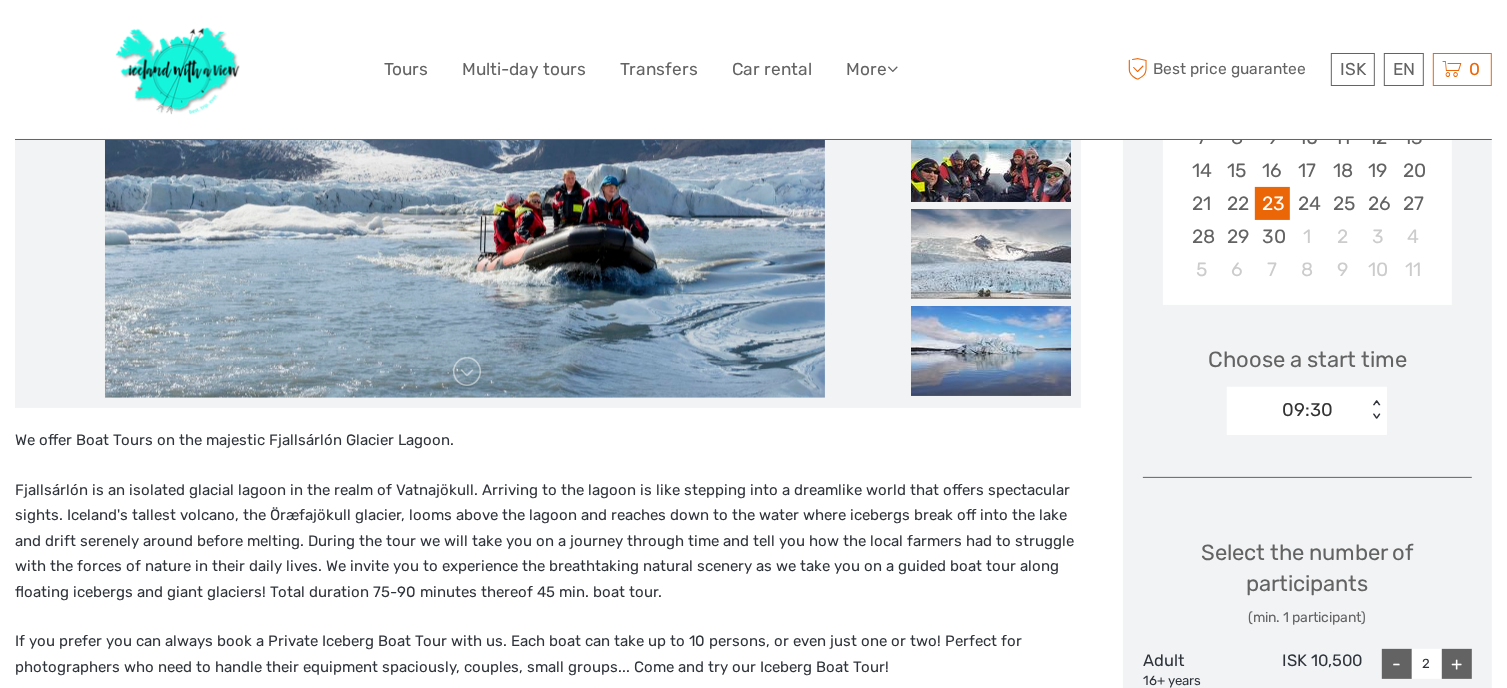 scroll, scrollTop: 483, scrollLeft: 0, axis: vertical 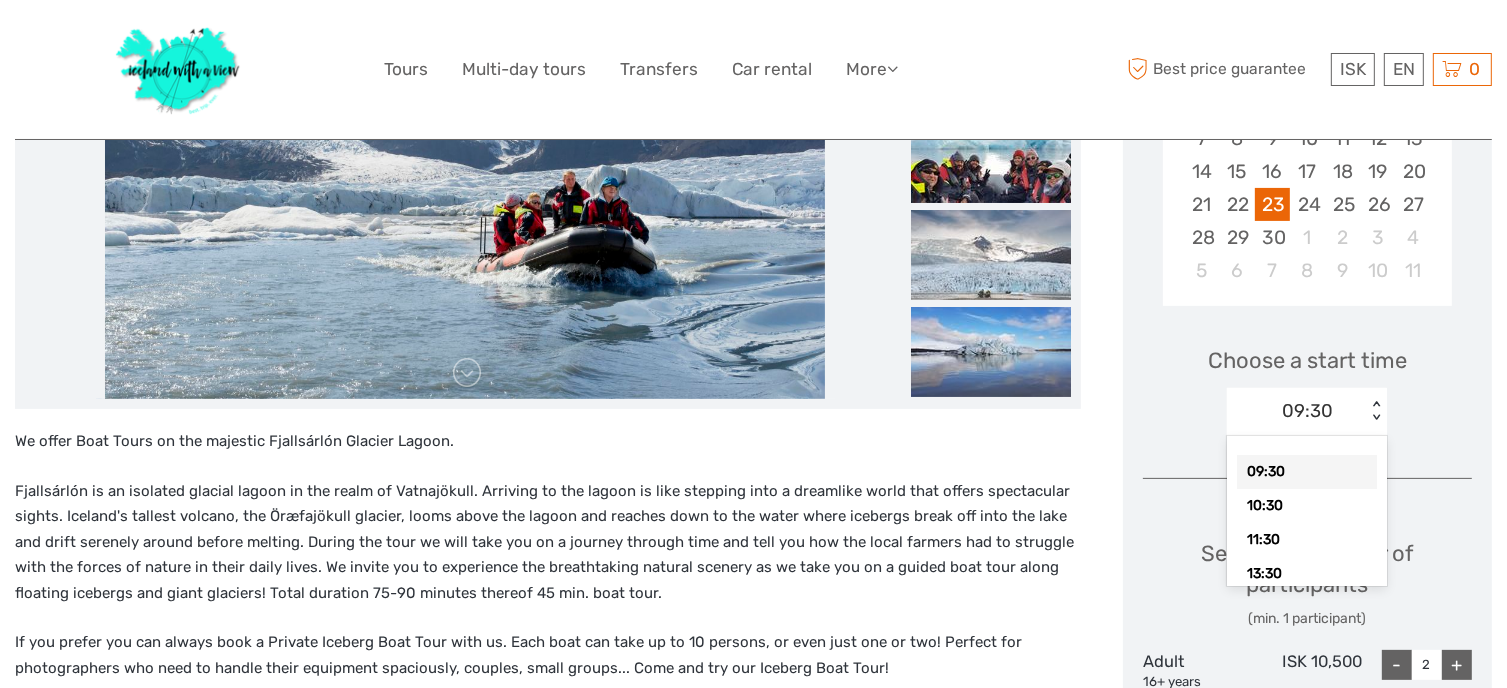 click on "< >" at bounding box center (1376, 411) 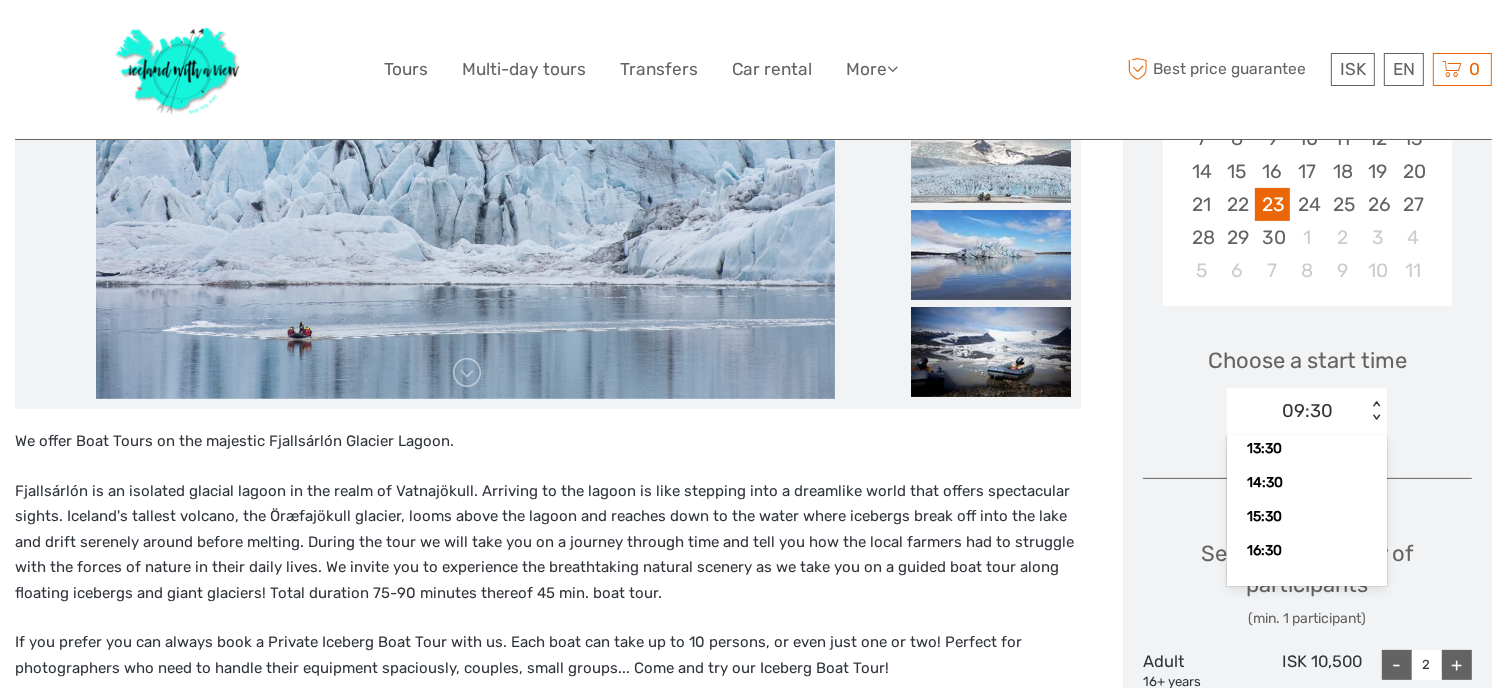 scroll, scrollTop: 0, scrollLeft: 0, axis: both 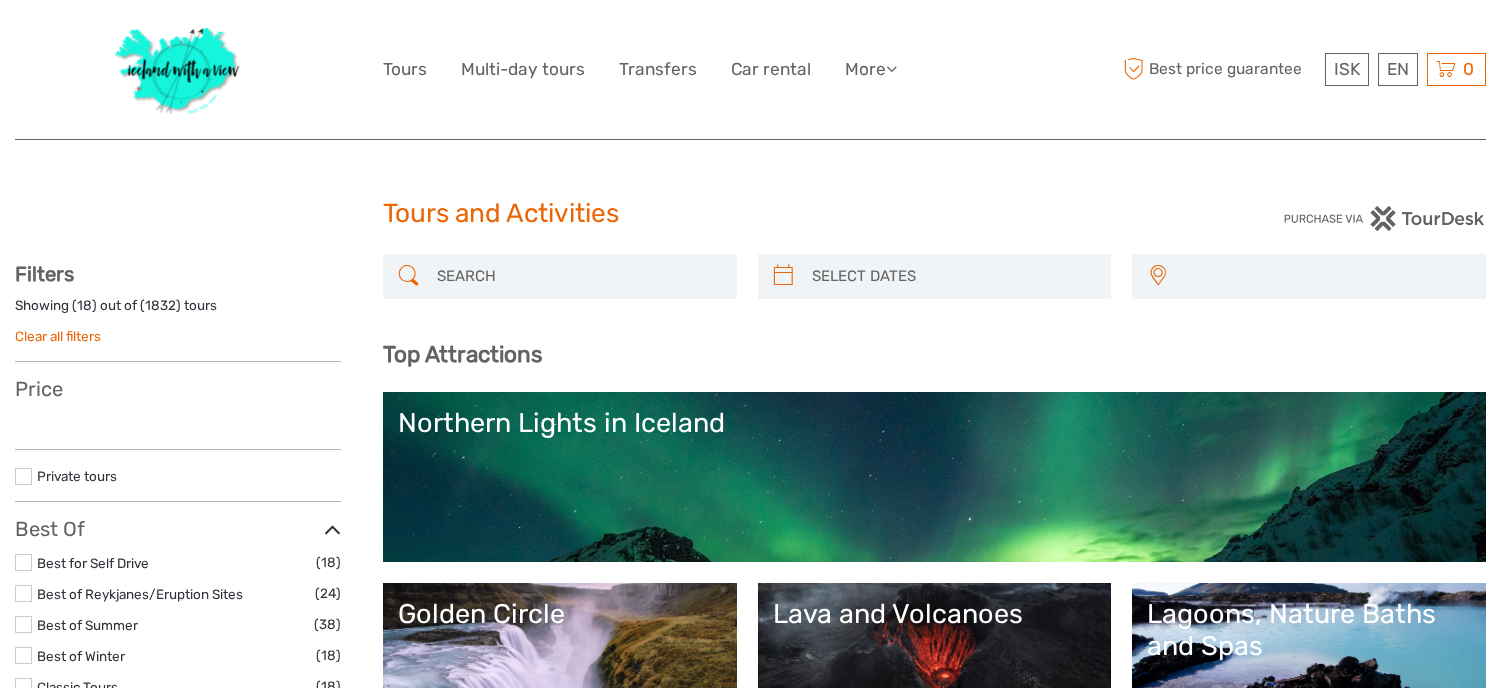 select 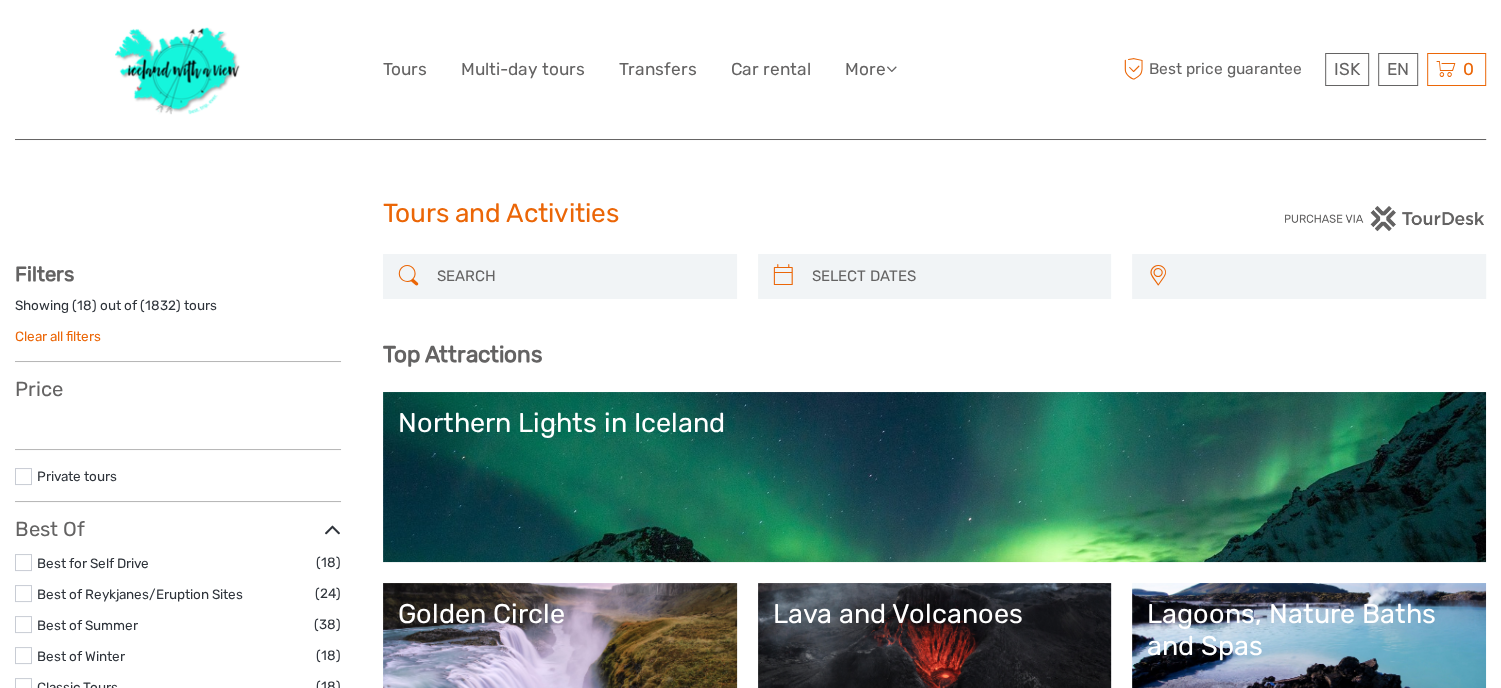 select 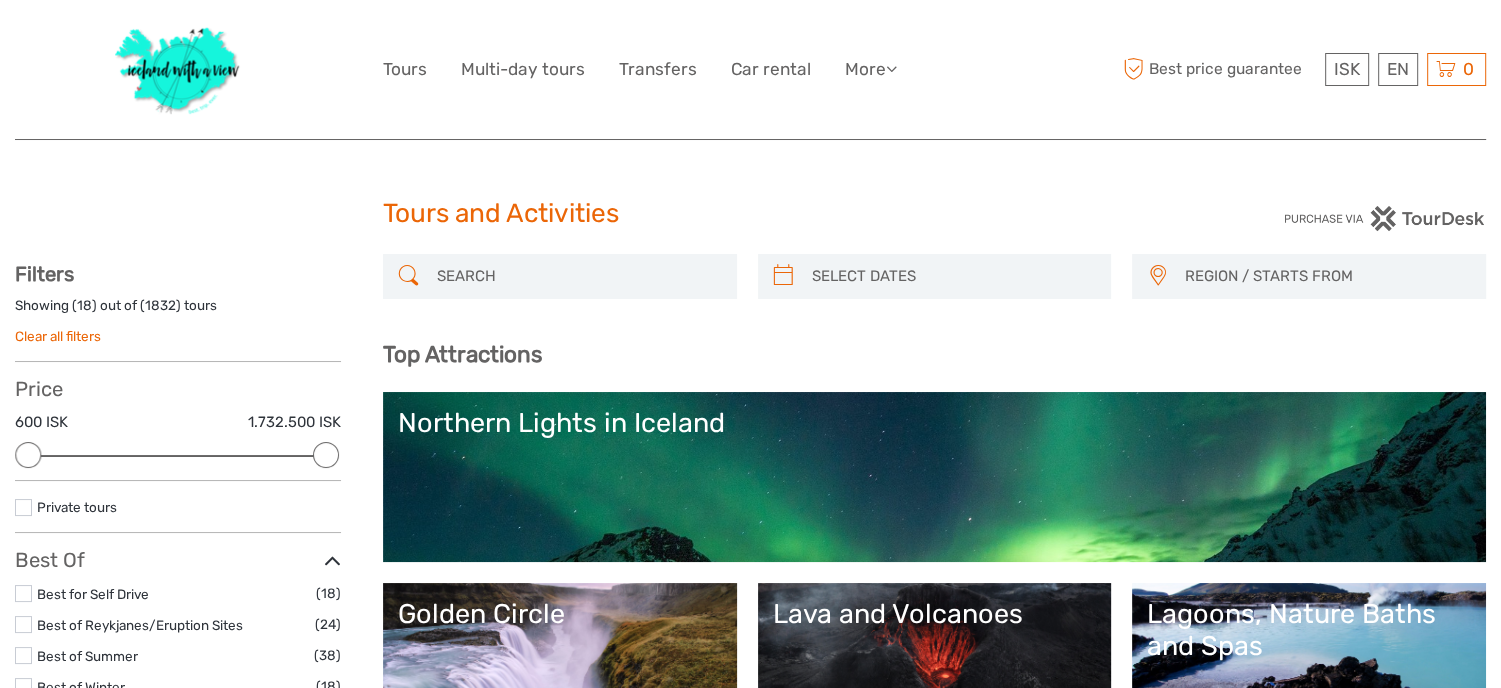 scroll, scrollTop: 0, scrollLeft: 0, axis: both 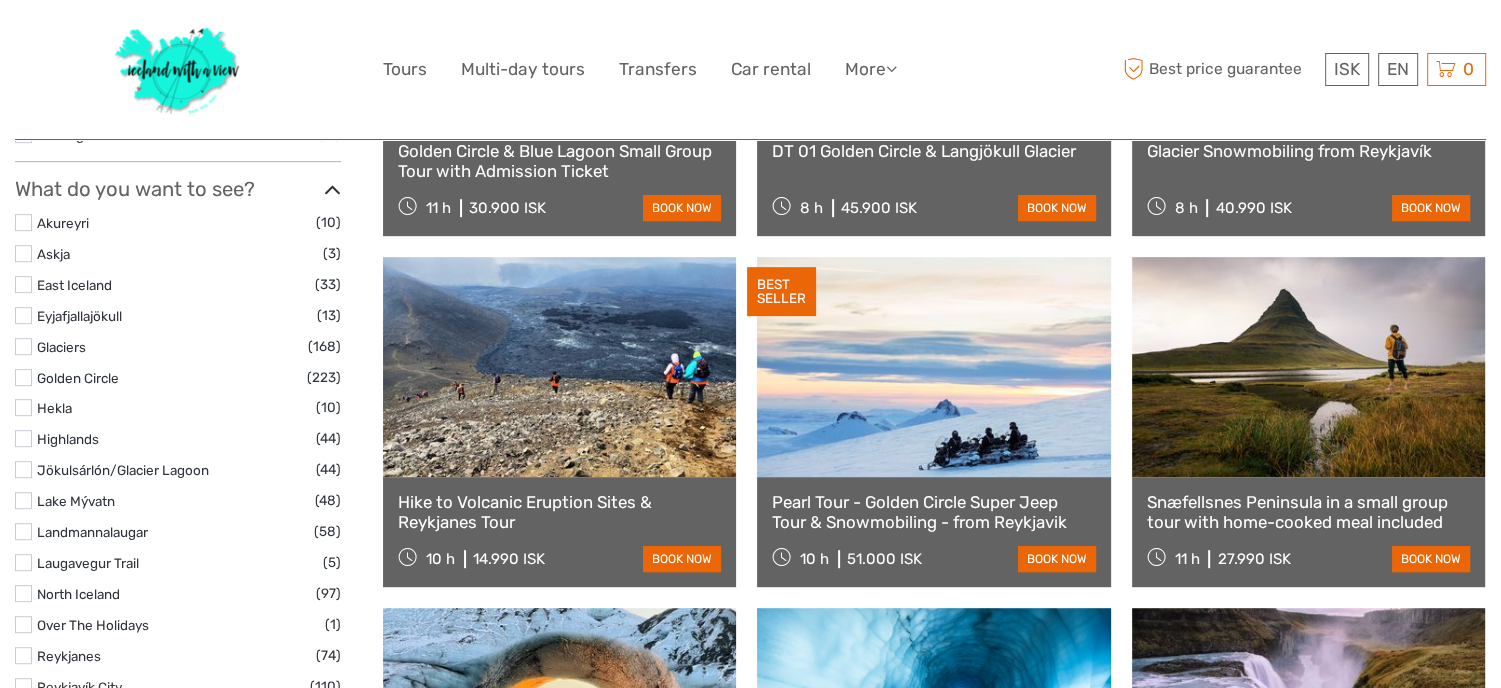 click at bounding box center (23, 346) 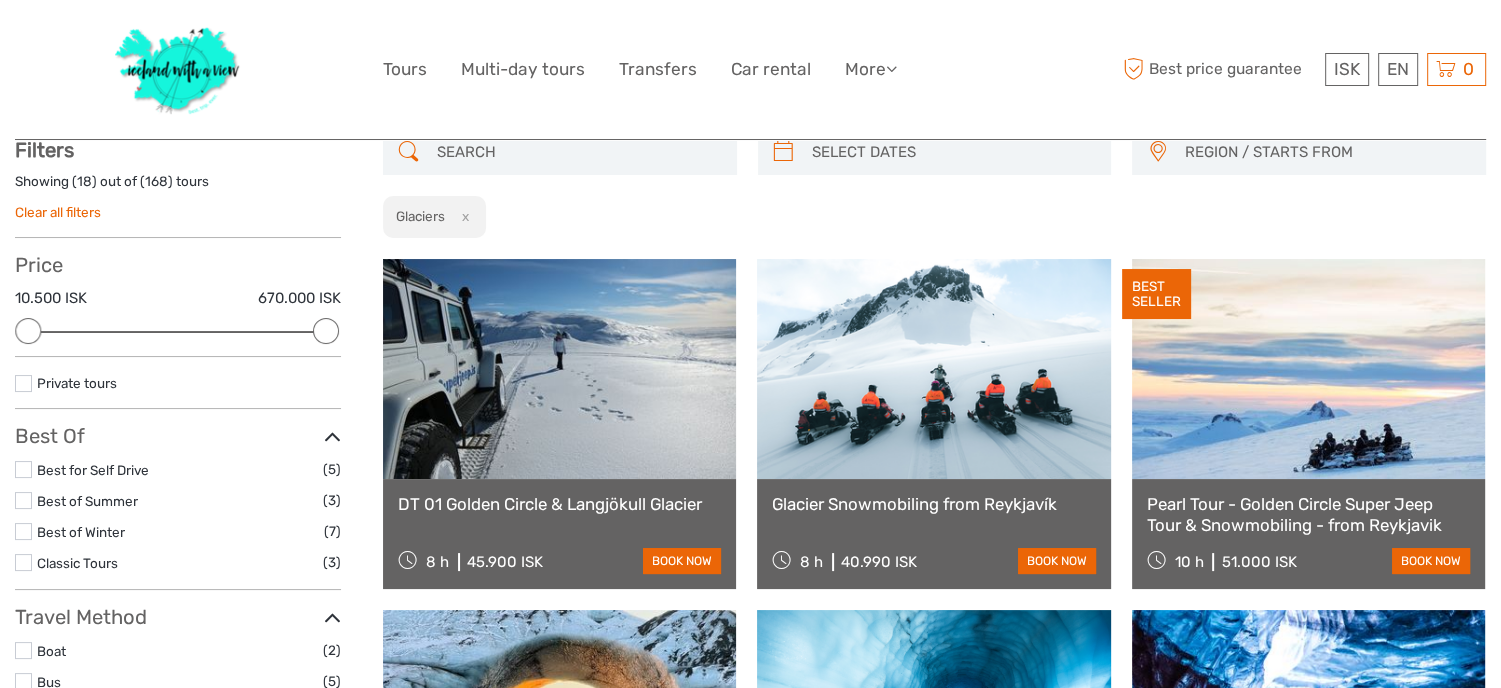 scroll, scrollTop: 113, scrollLeft: 0, axis: vertical 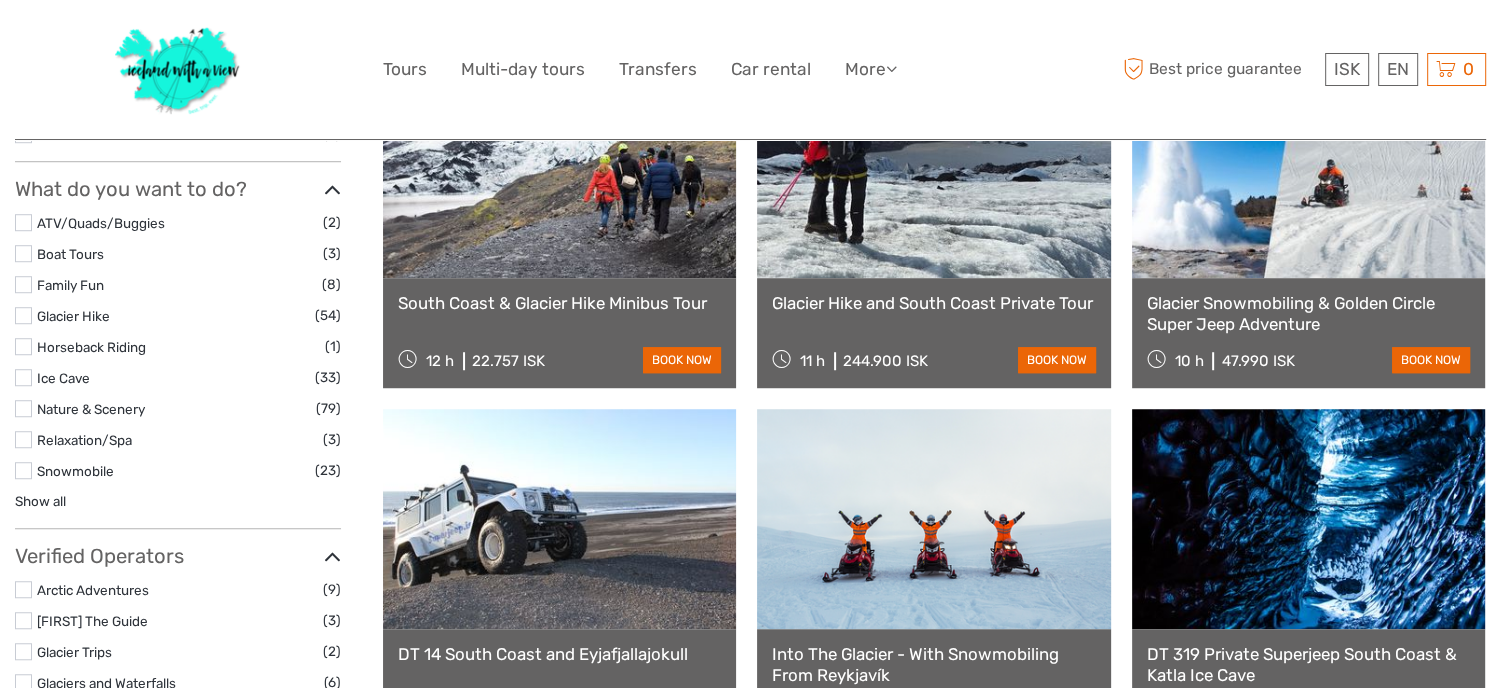 click at bounding box center [23, 315] 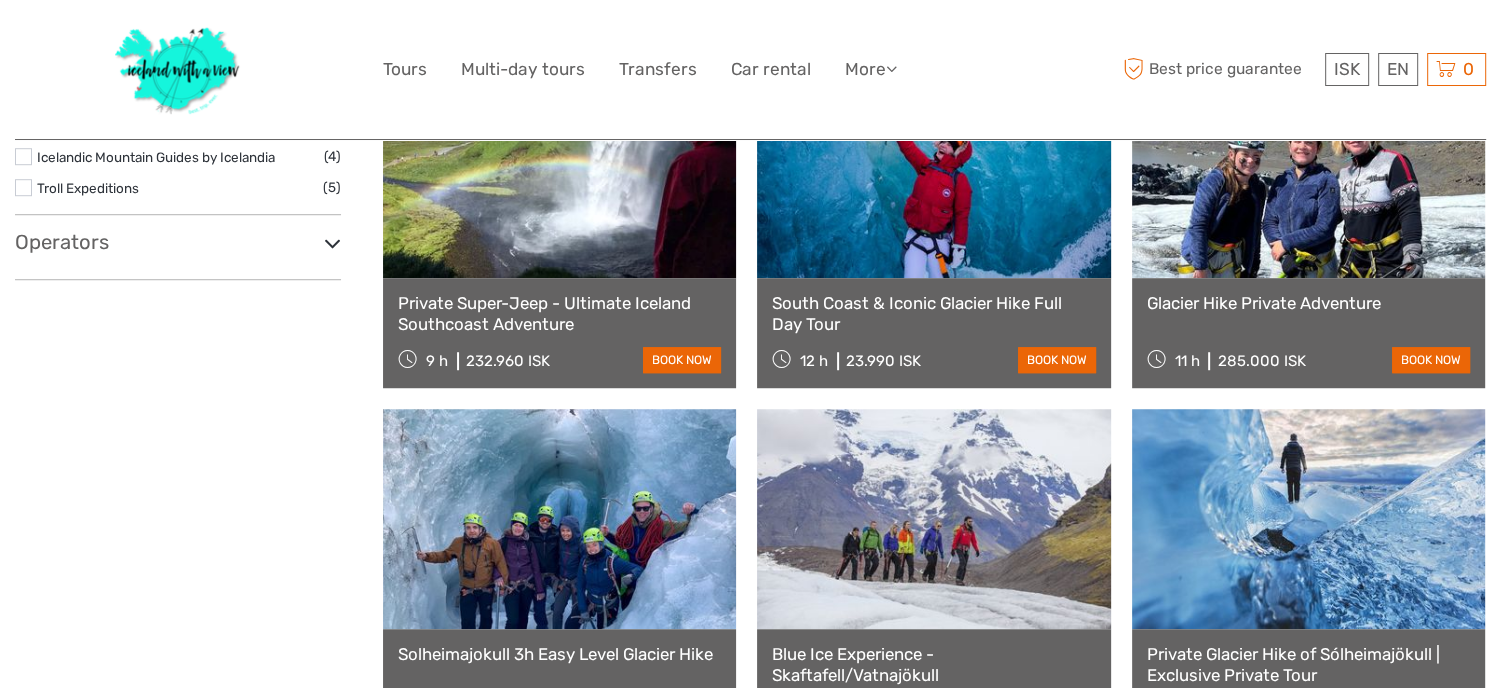scroll, scrollTop: 113, scrollLeft: 0, axis: vertical 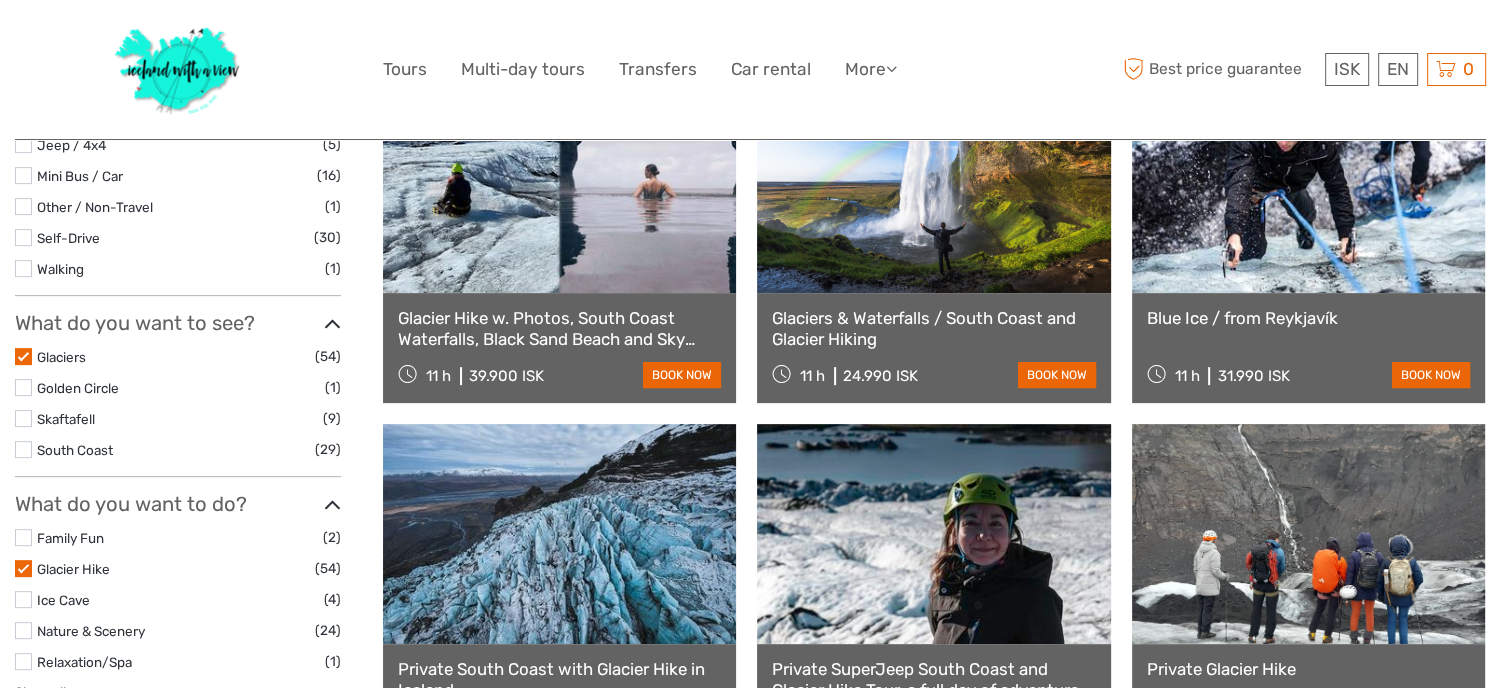 click at bounding box center [23, 418] 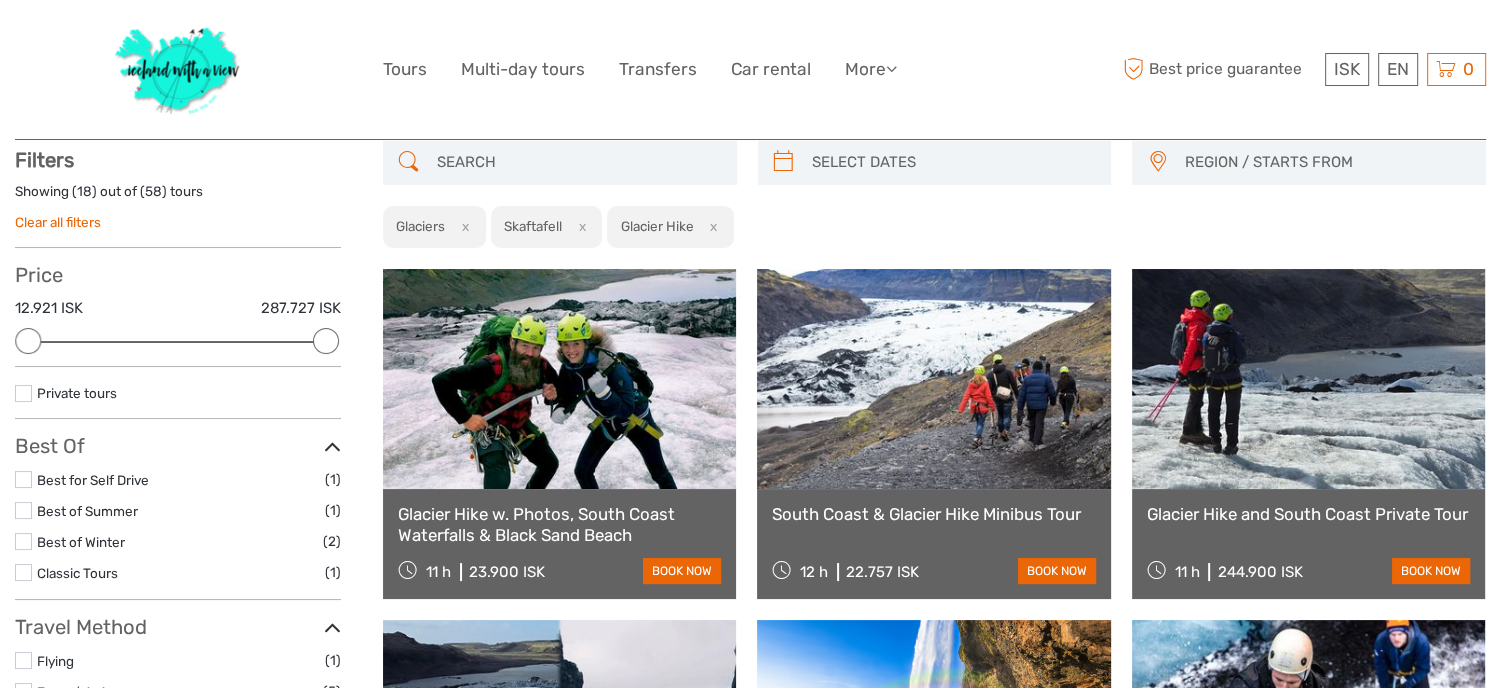 scroll, scrollTop: 113, scrollLeft: 0, axis: vertical 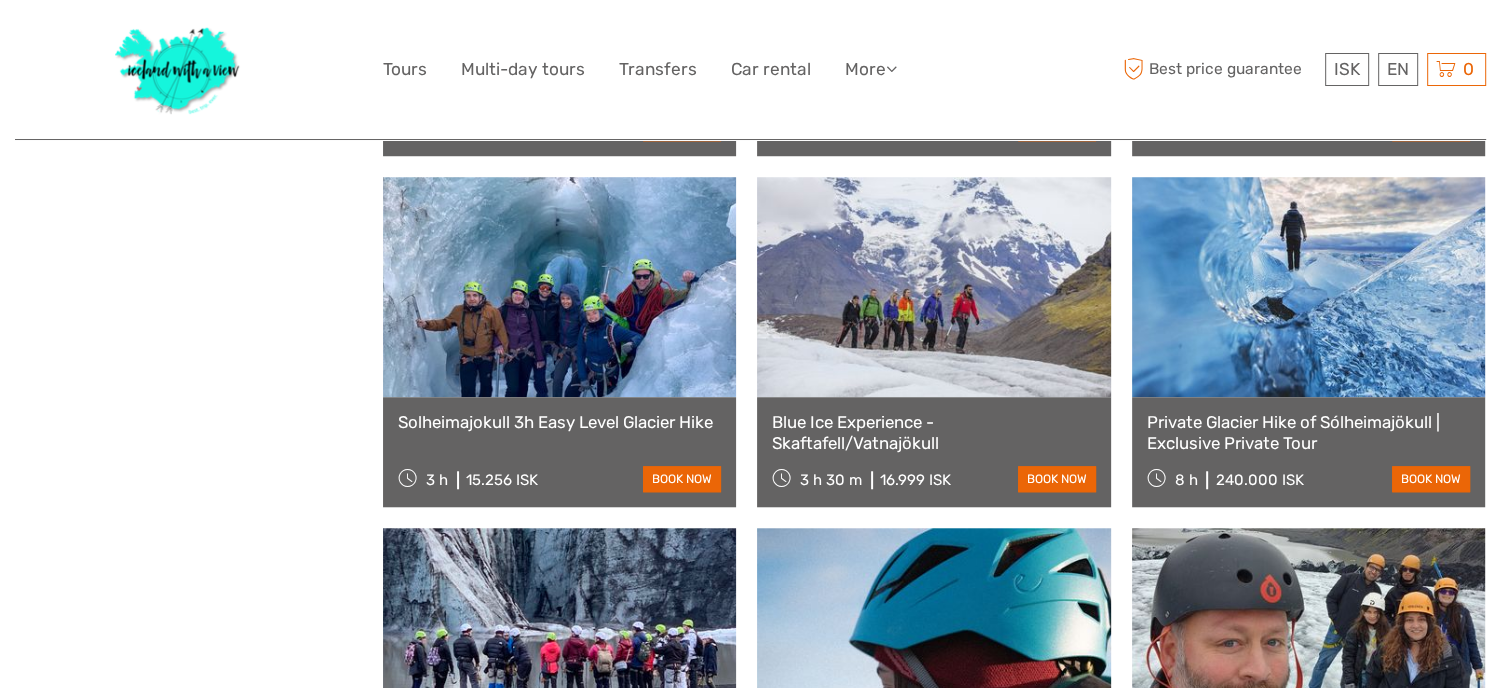 click on "Blue Ice Experience - Skaftafell/Vatnajökull" at bounding box center (933, 432) 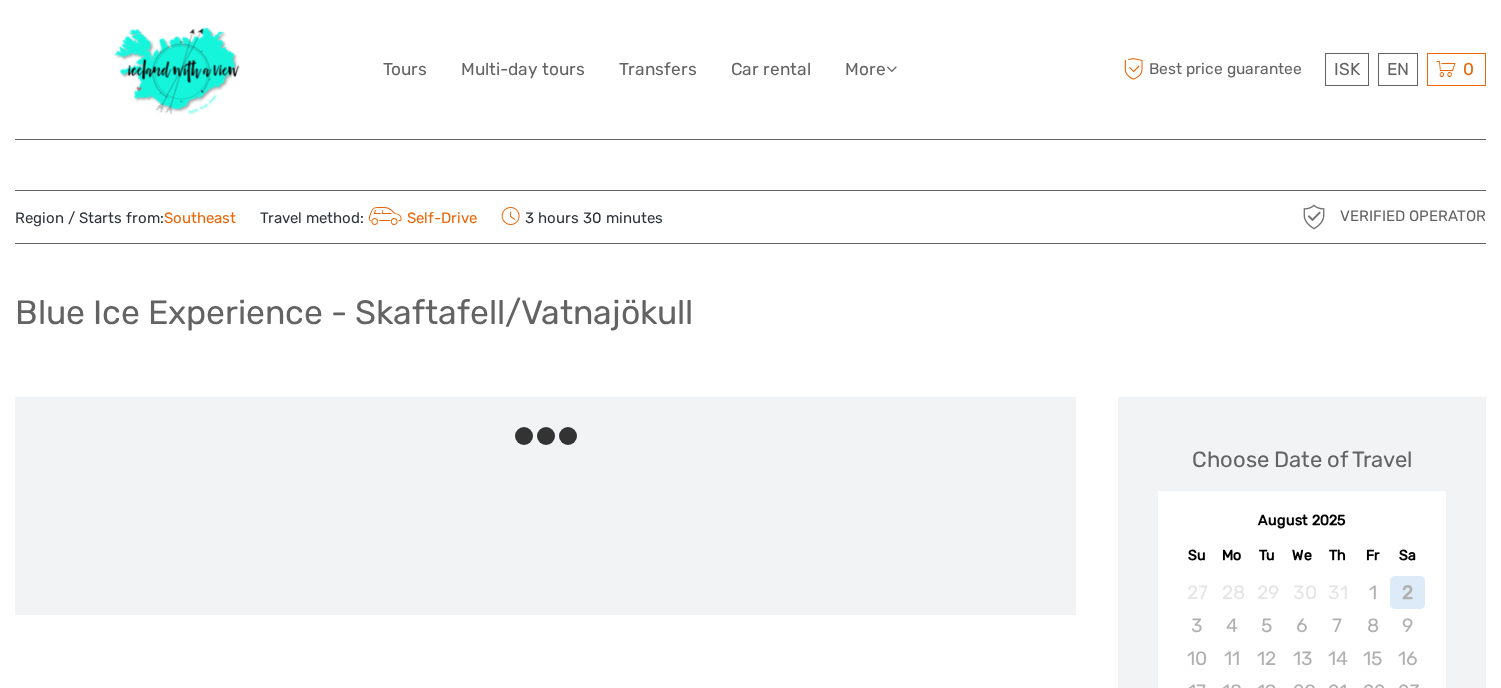 scroll, scrollTop: 0, scrollLeft: 0, axis: both 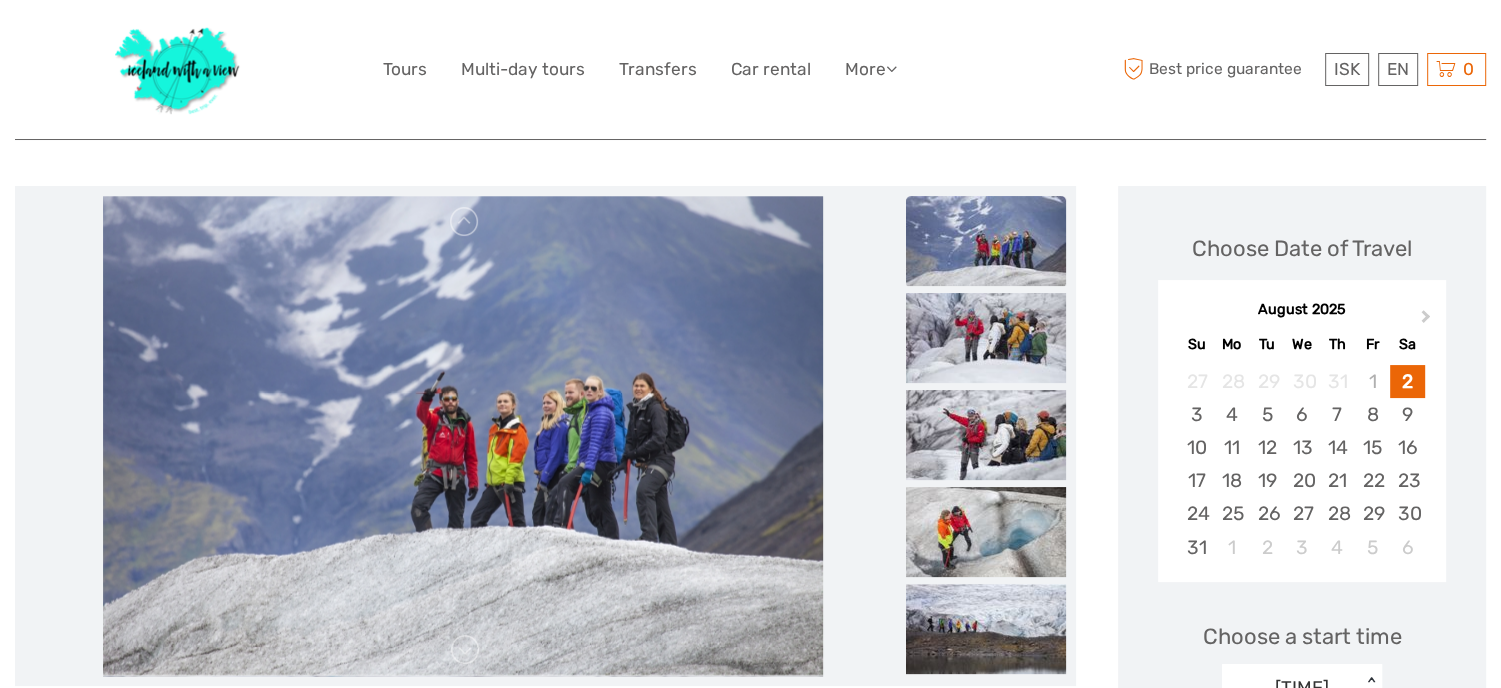 click at bounding box center [463, 436] 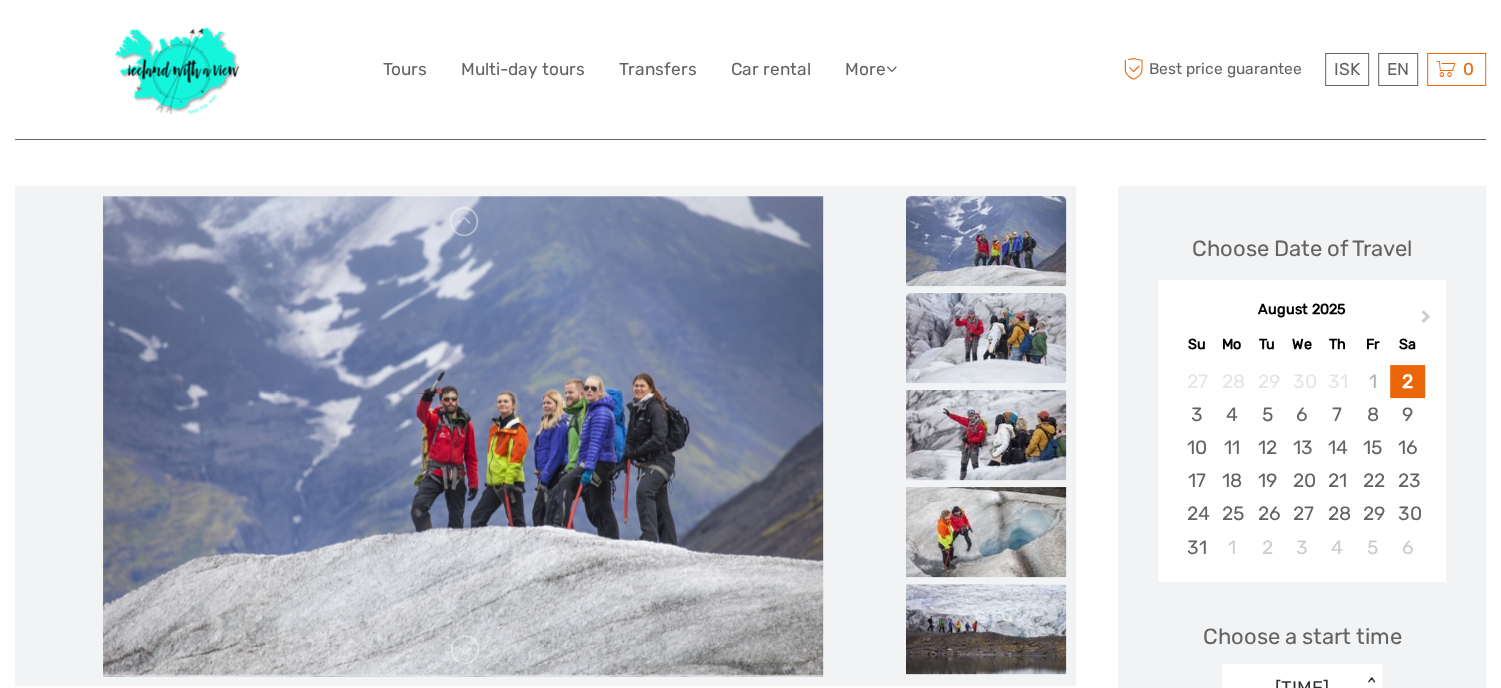 click at bounding box center [986, 338] 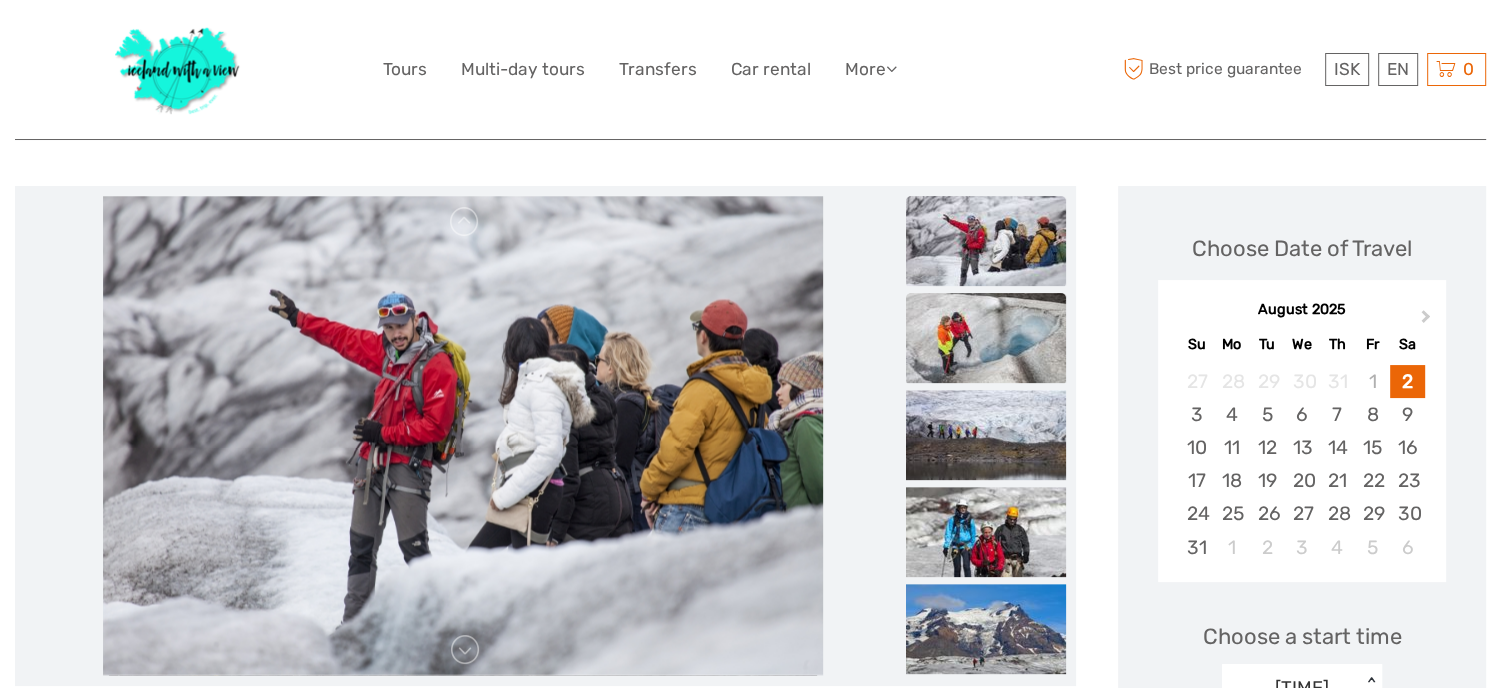 click at bounding box center [986, 338] 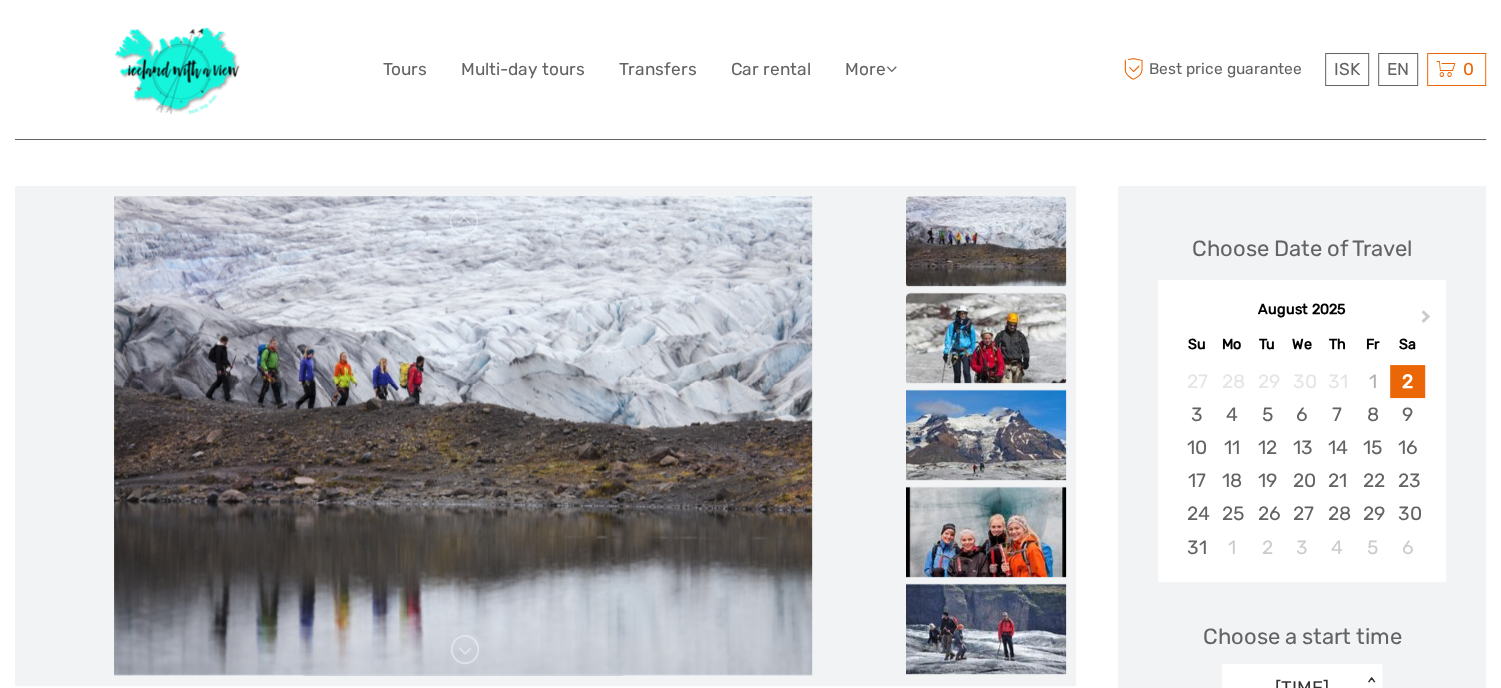 click at bounding box center (986, 338) 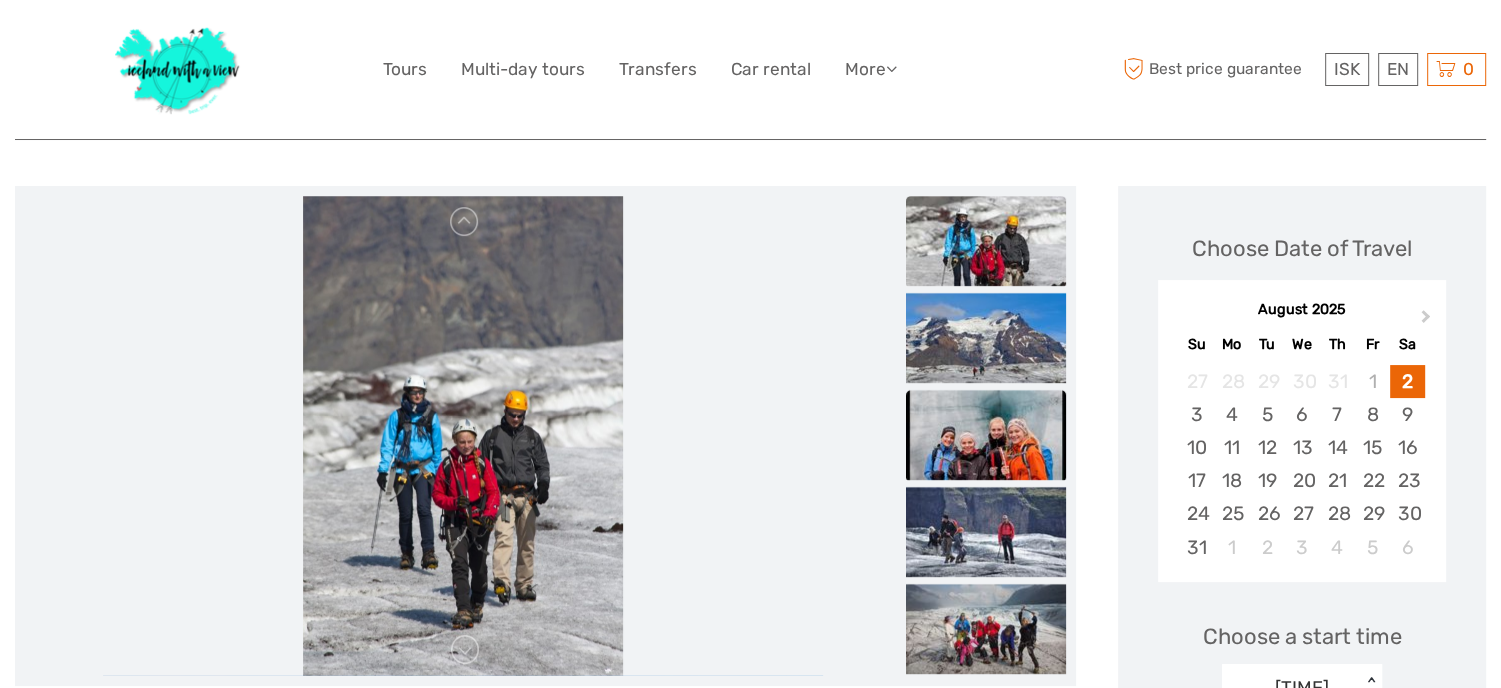 click at bounding box center [986, 435] 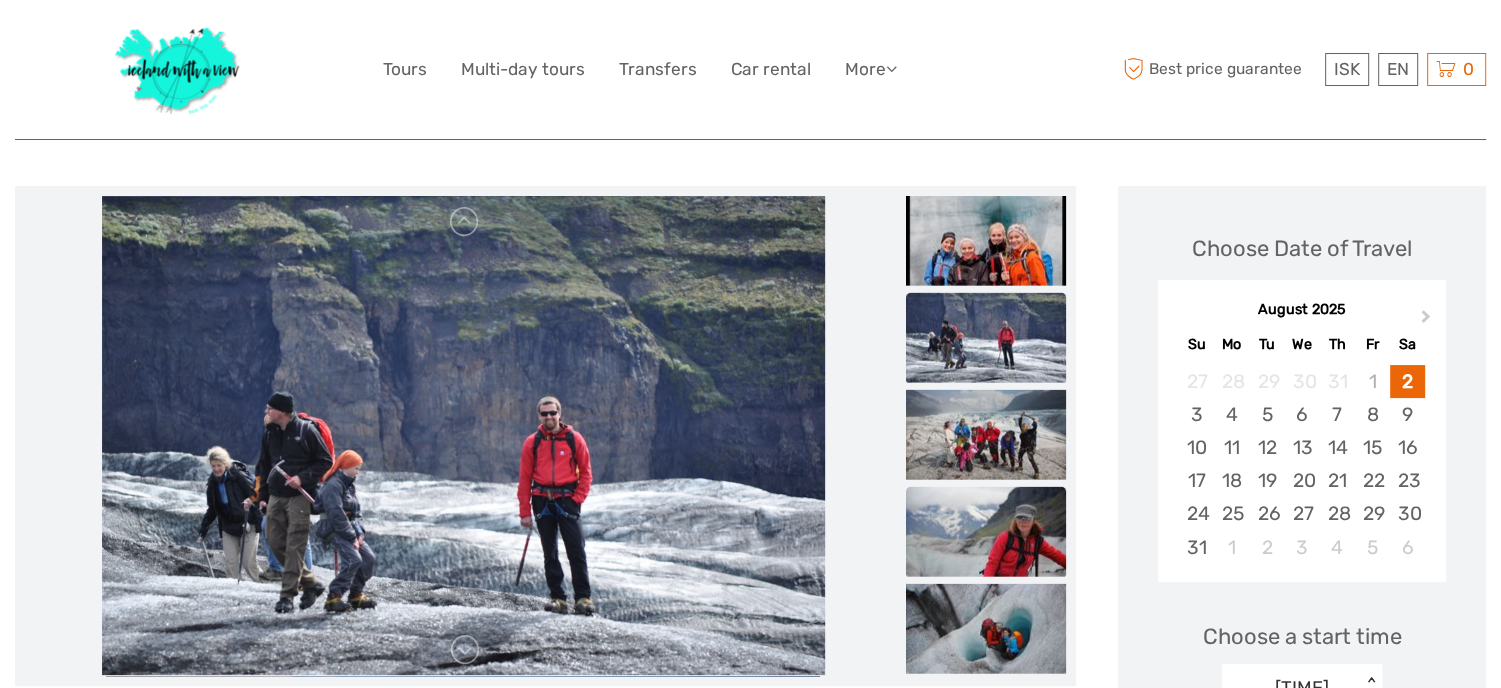 click at bounding box center (986, 531) 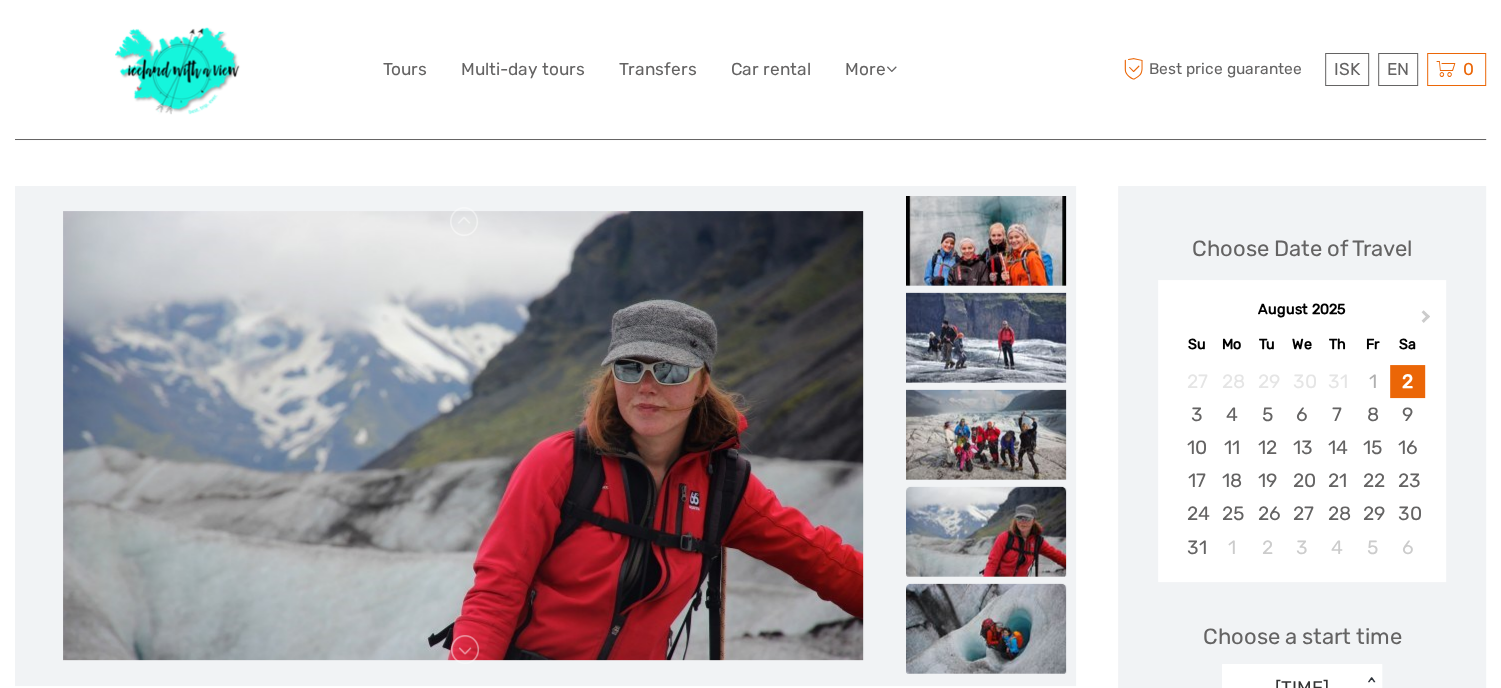 click at bounding box center (986, 628) 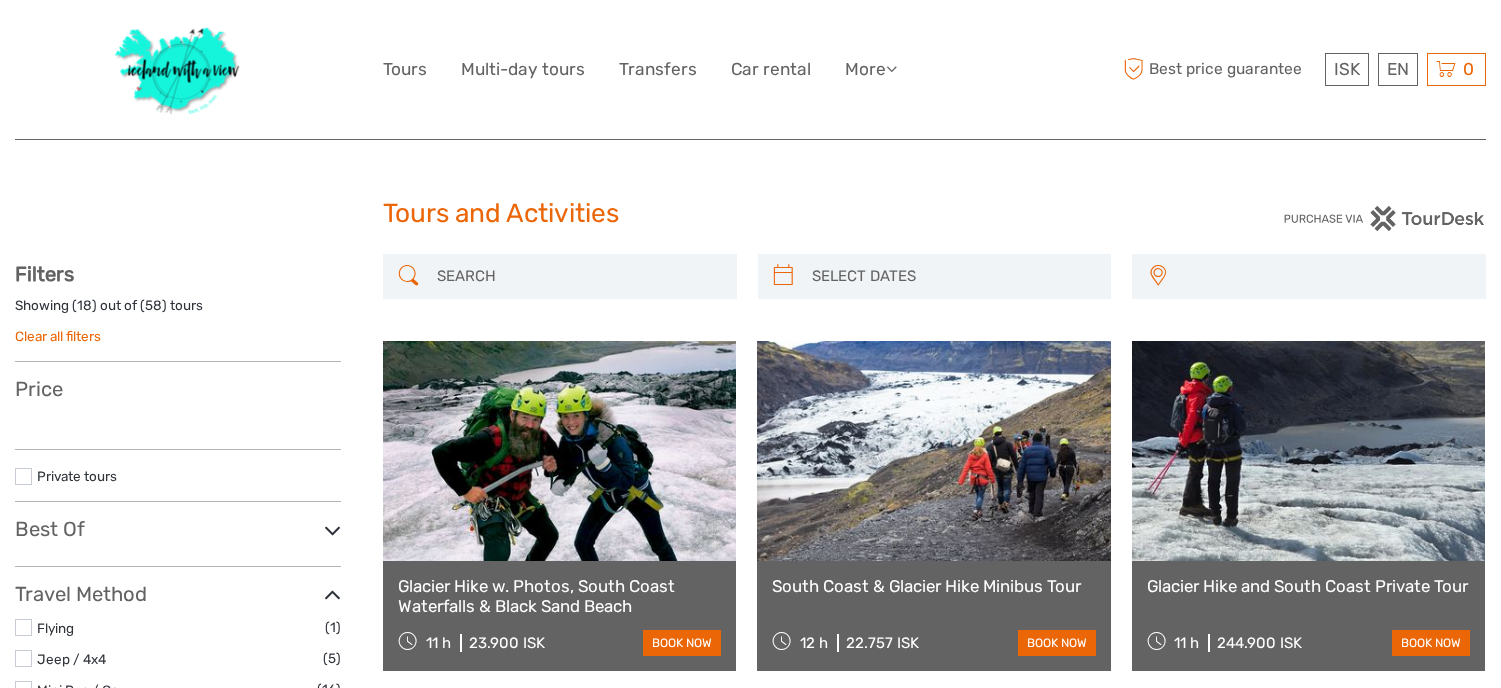 select 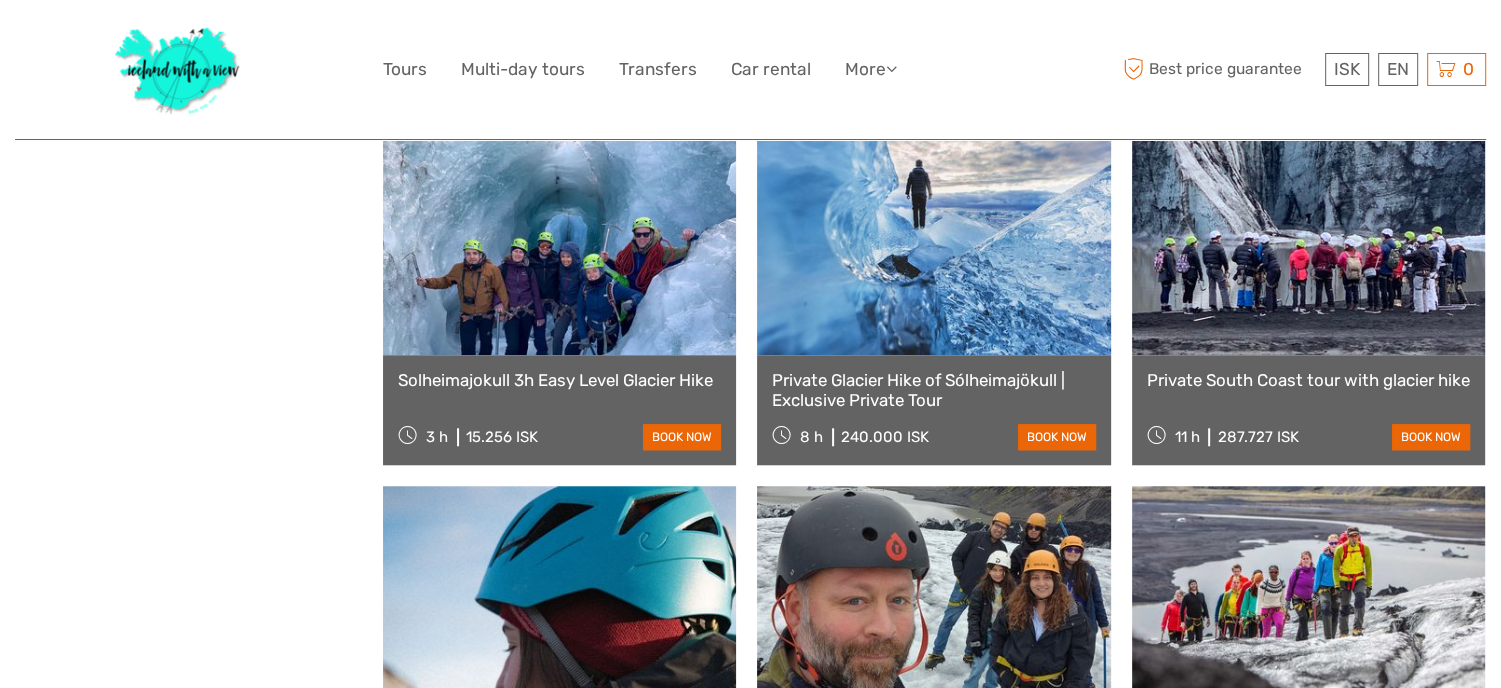 select 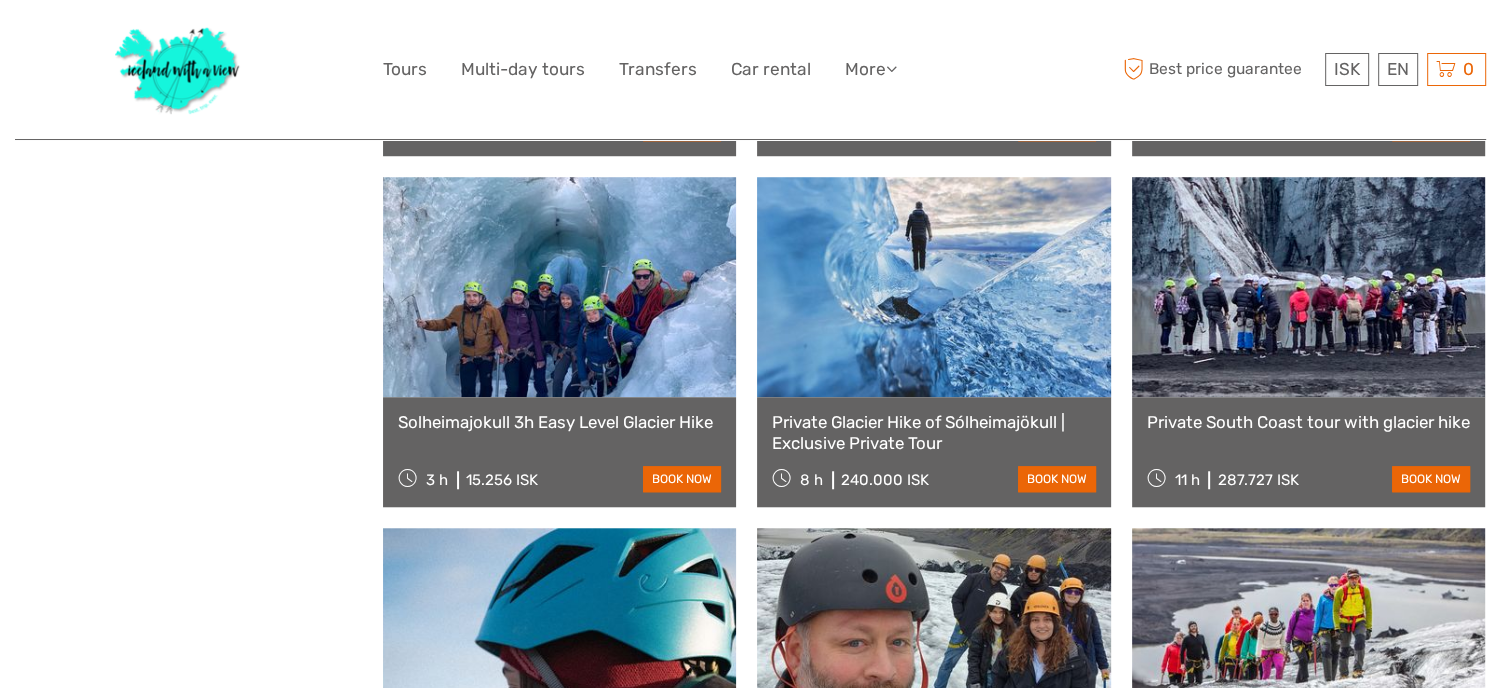 scroll, scrollTop: 0, scrollLeft: 0, axis: both 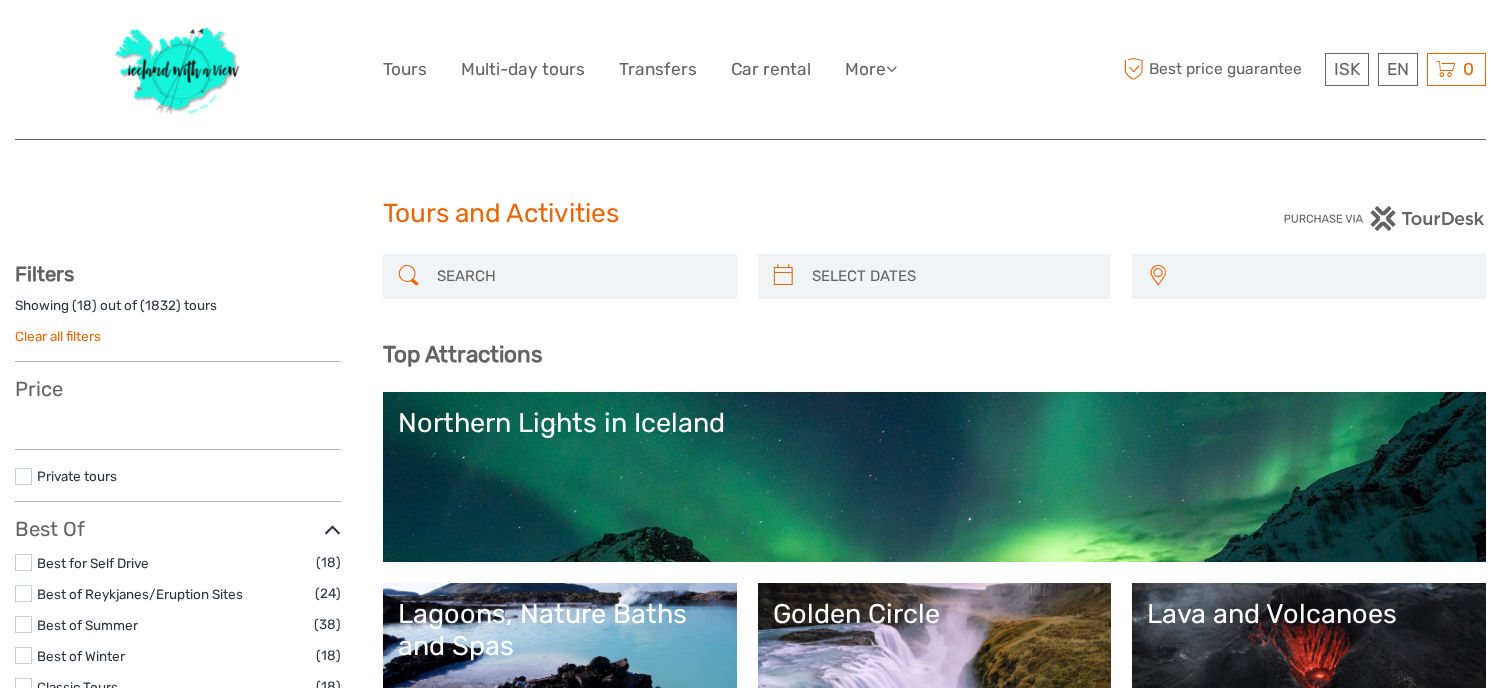 select 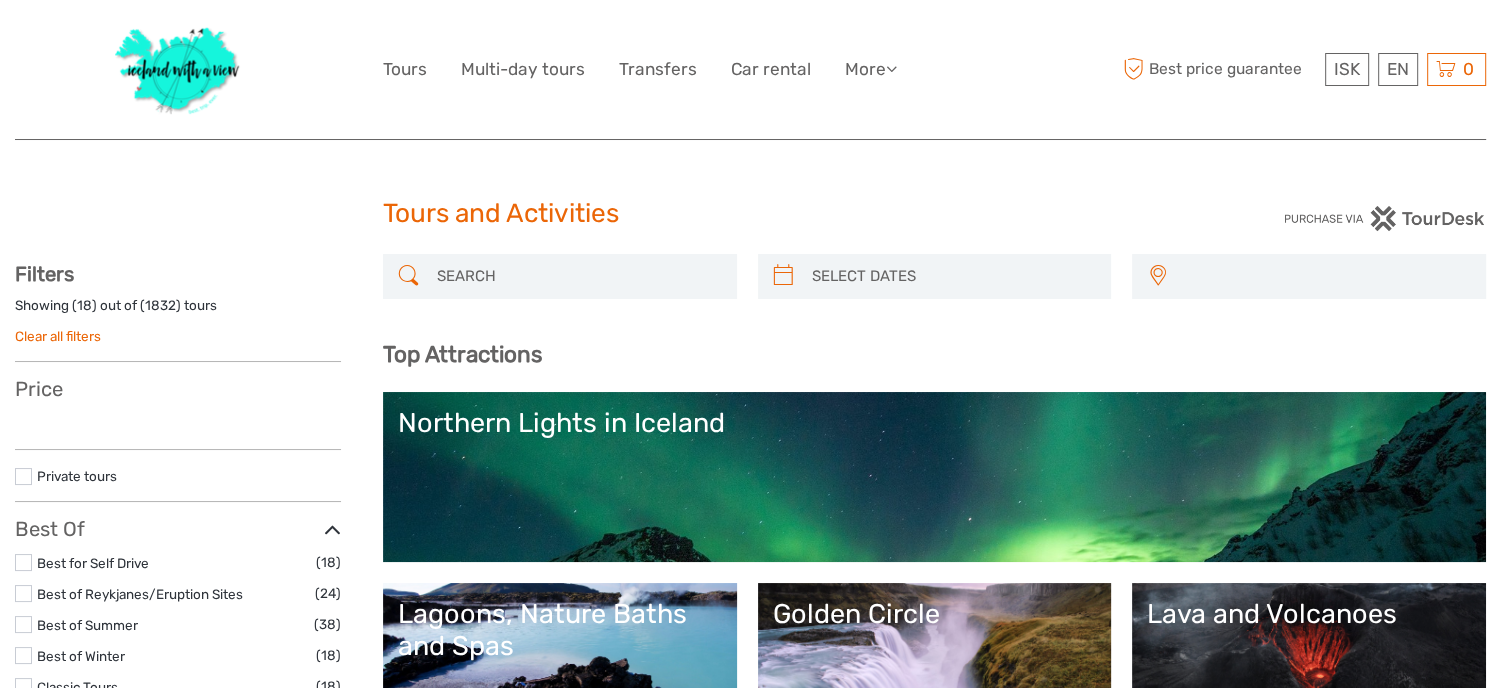 select 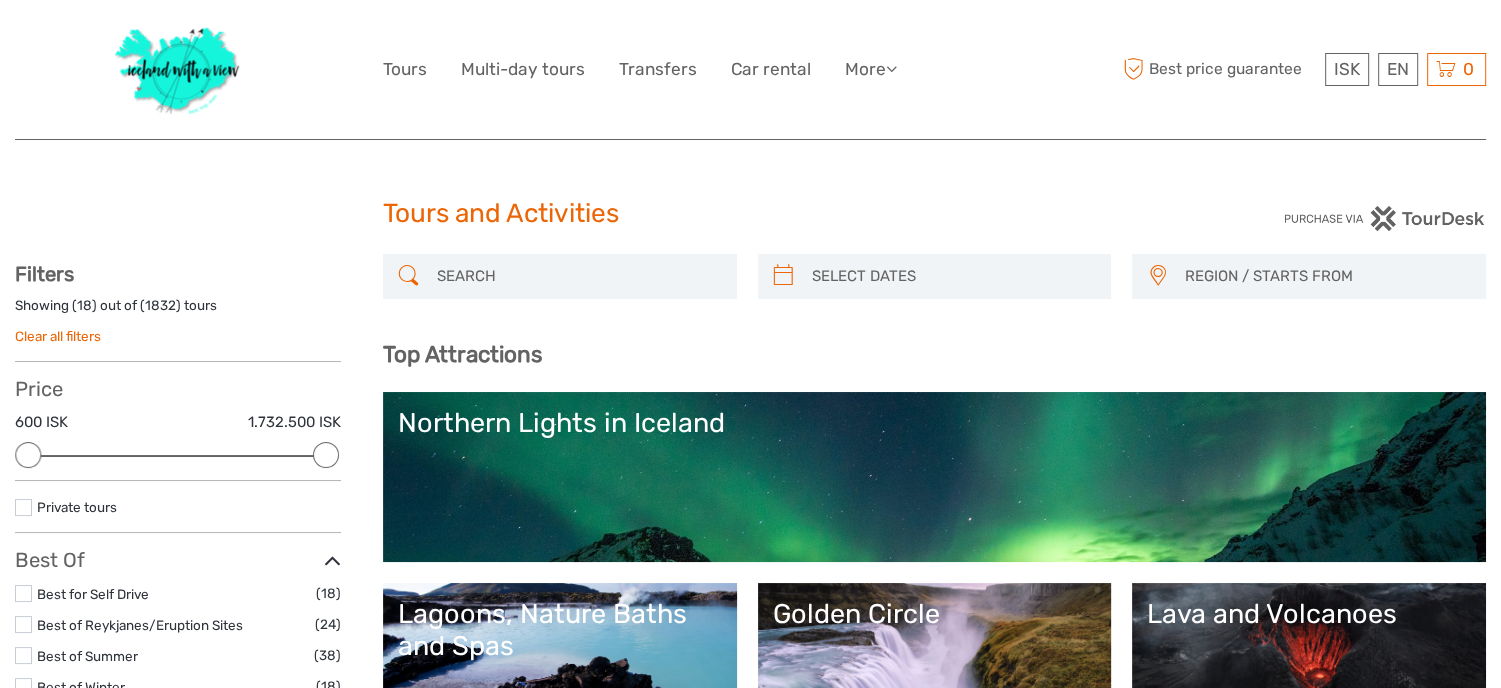 scroll, scrollTop: 0, scrollLeft: 0, axis: both 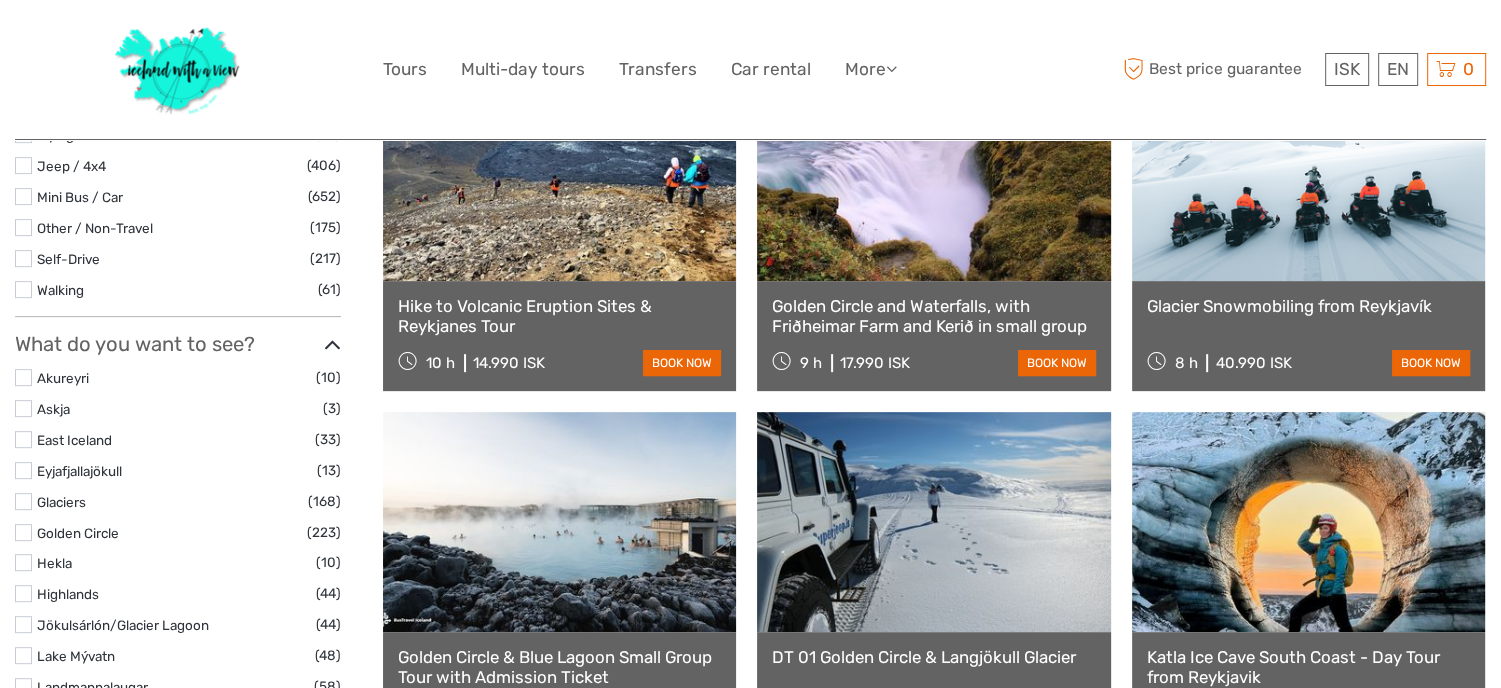 click at bounding box center (23, 501) 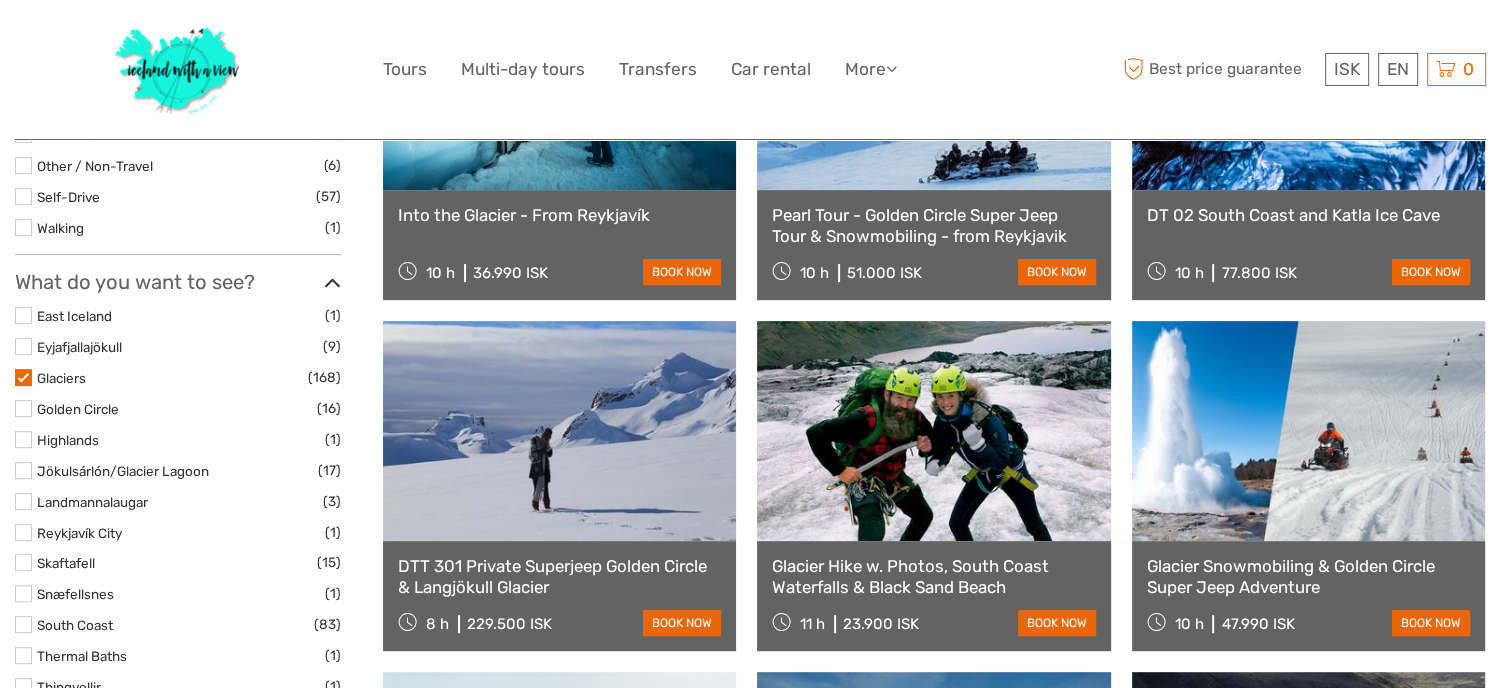 scroll, scrollTop: 113, scrollLeft: 0, axis: vertical 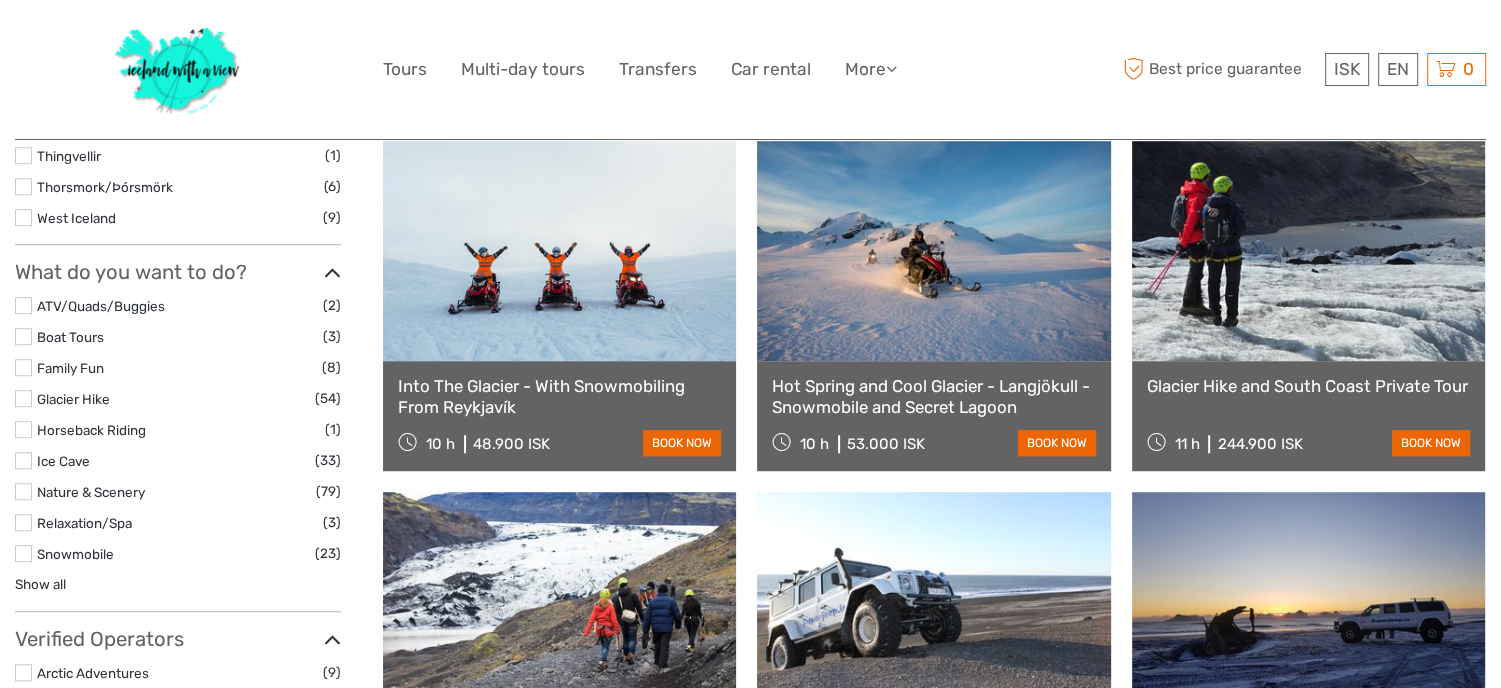 click at bounding box center [23, 398] 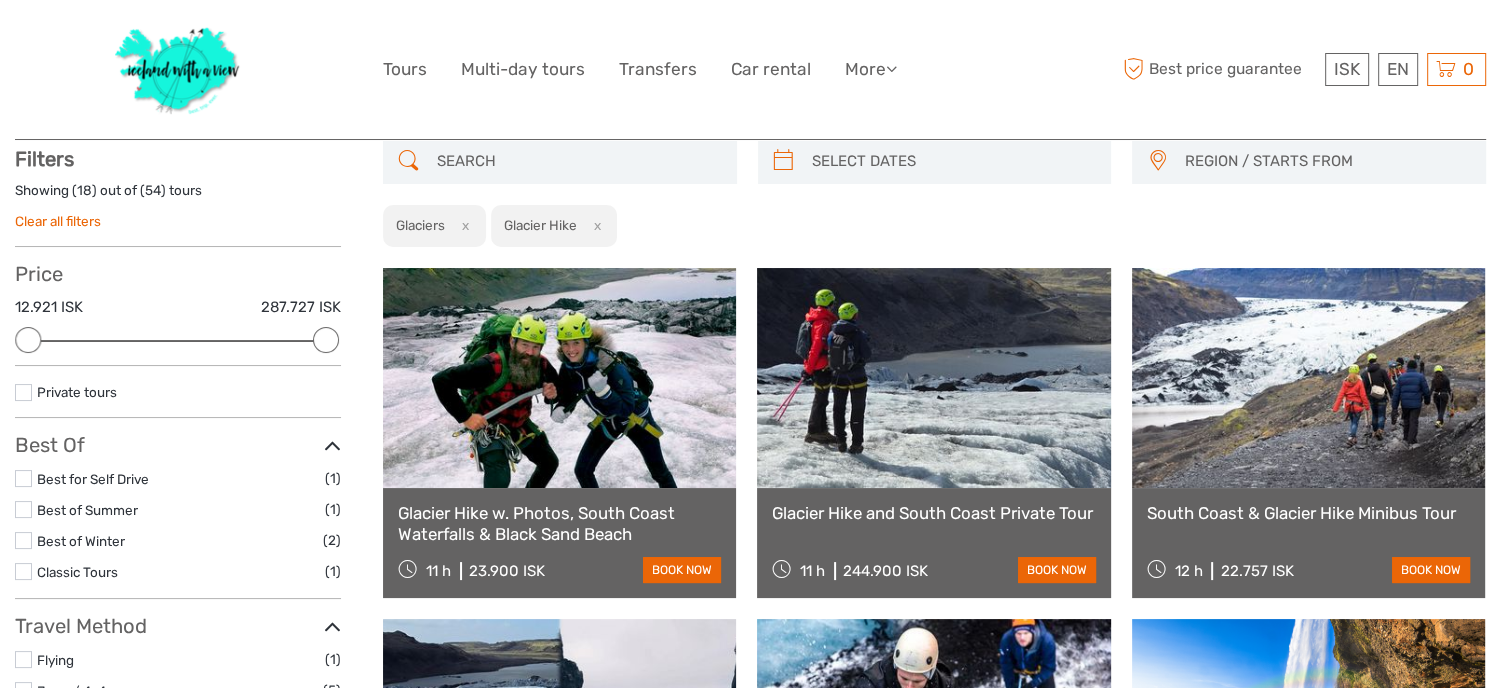 scroll, scrollTop: 113, scrollLeft: 0, axis: vertical 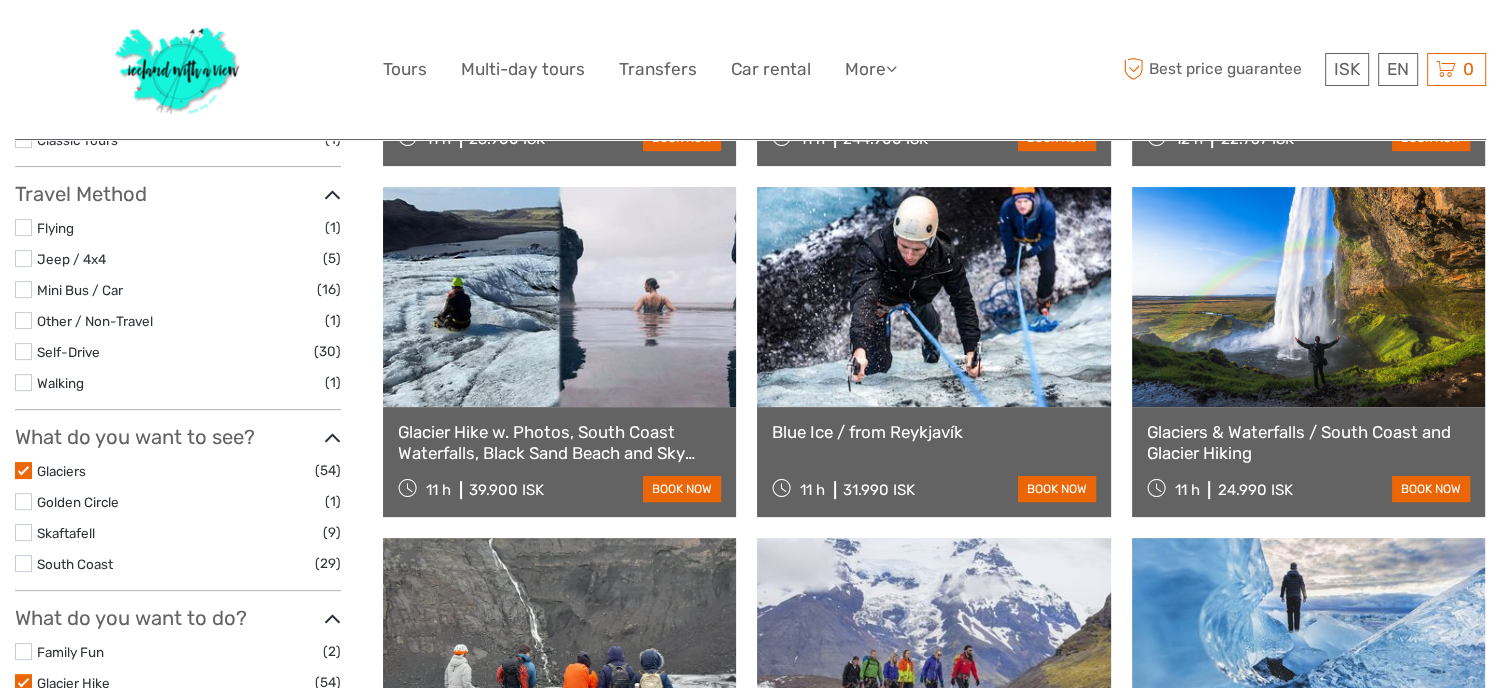 click at bounding box center (23, 351) 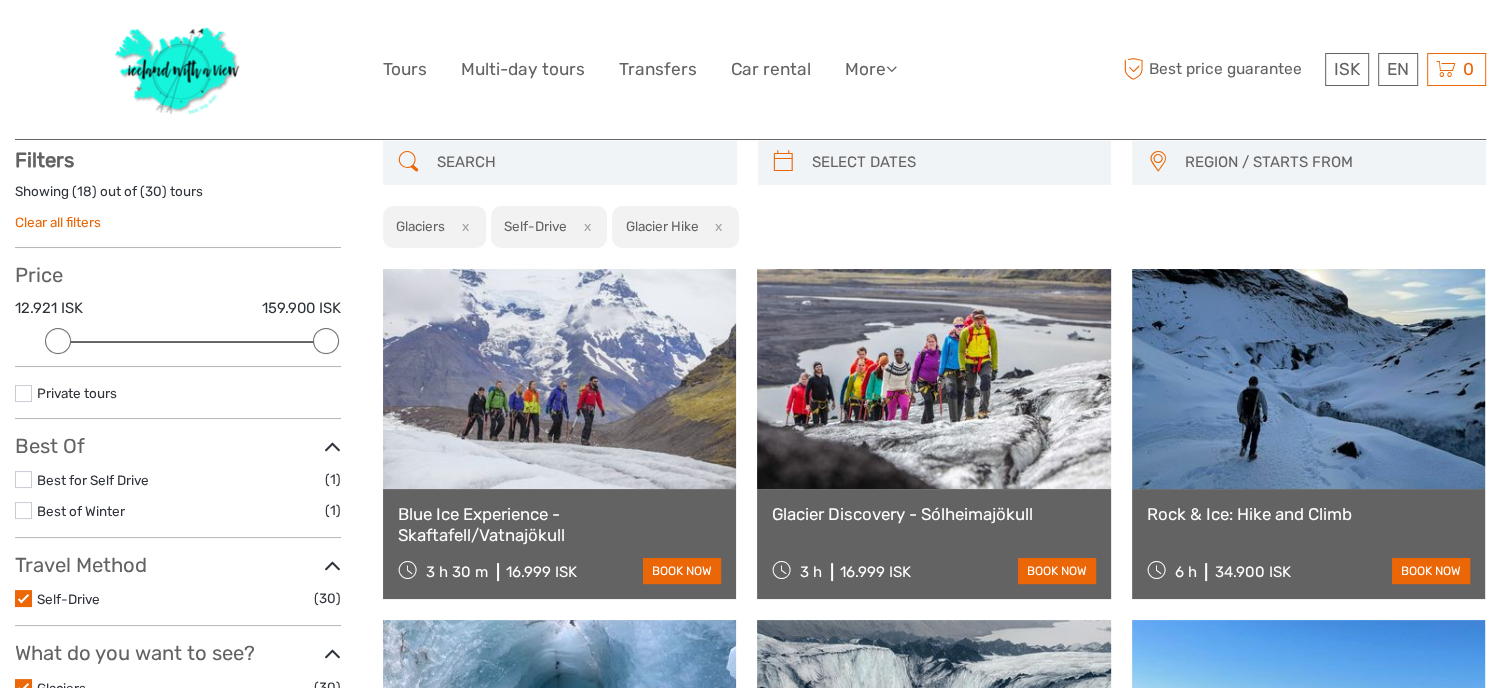 scroll, scrollTop: 113, scrollLeft: 0, axis: vertical 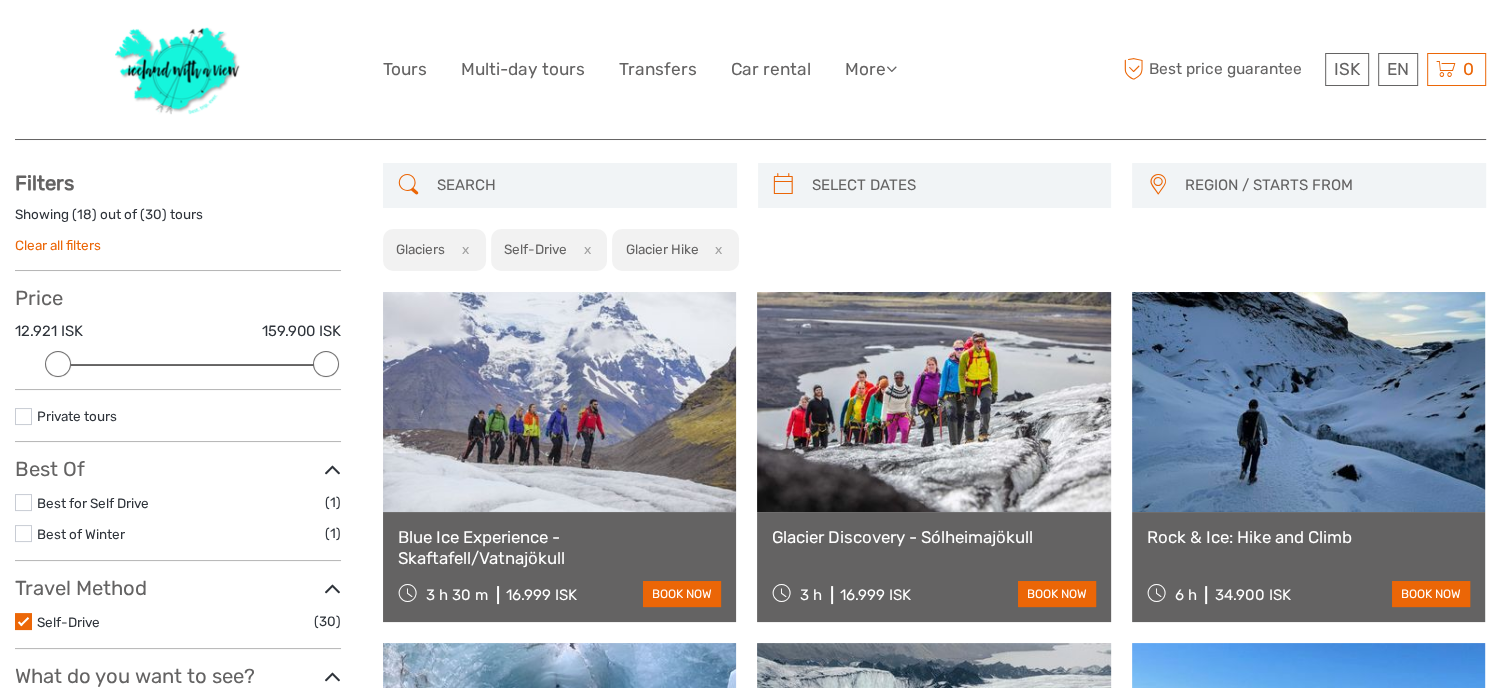 click on "Blue Ice Experience - Skaftafell/Vatnajökull" at bounding box center (559, 547) 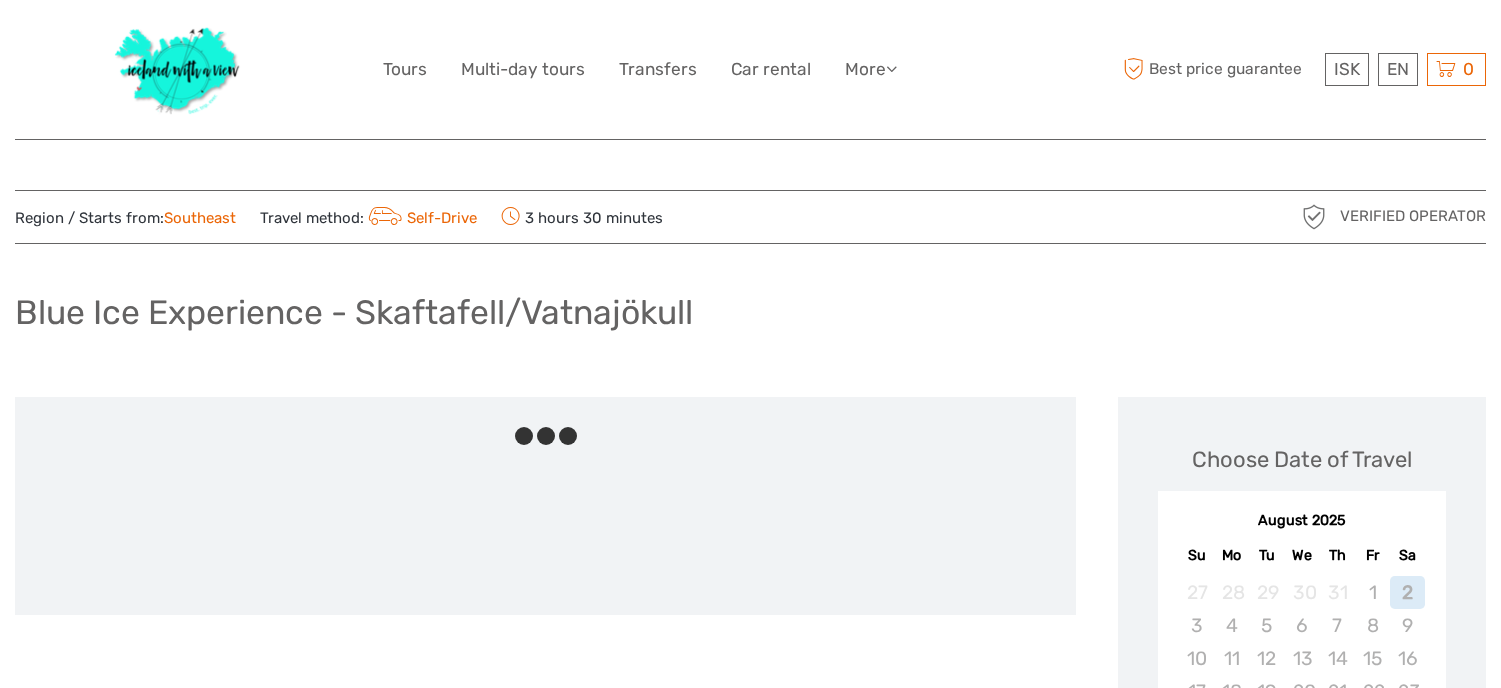 scroll, scrollTop: 0, scrollLeft: 0, axis: both 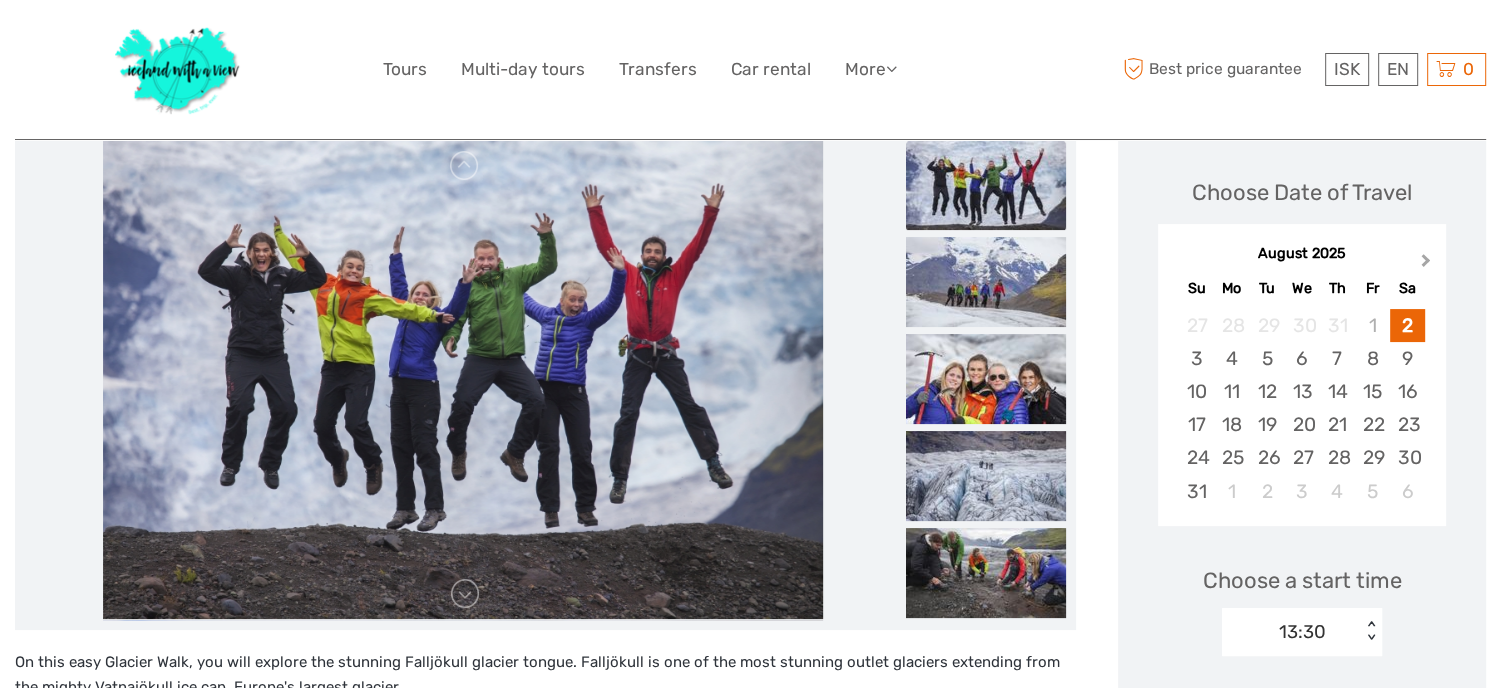 click on "Next Month" at bounding box center [1428, 265] 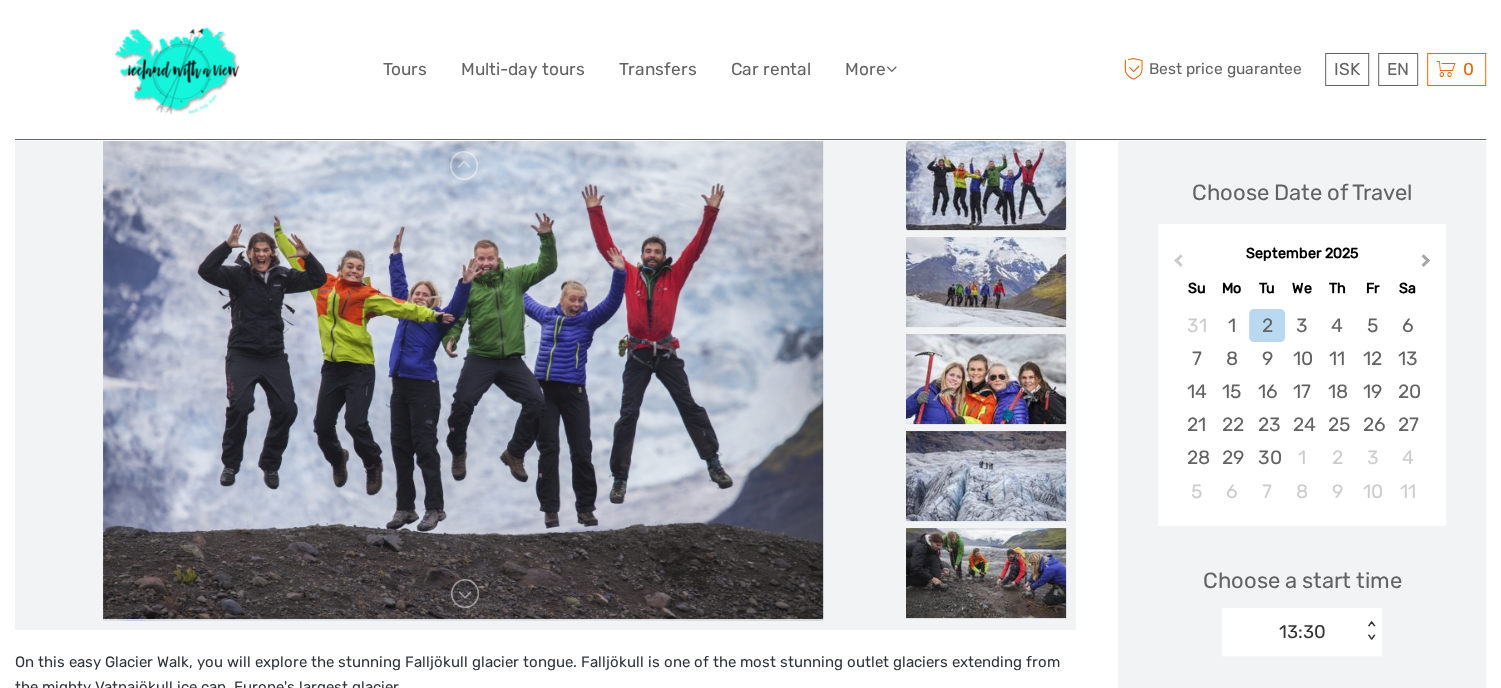 click on "Next Month" at bounding box center (1428, 265) 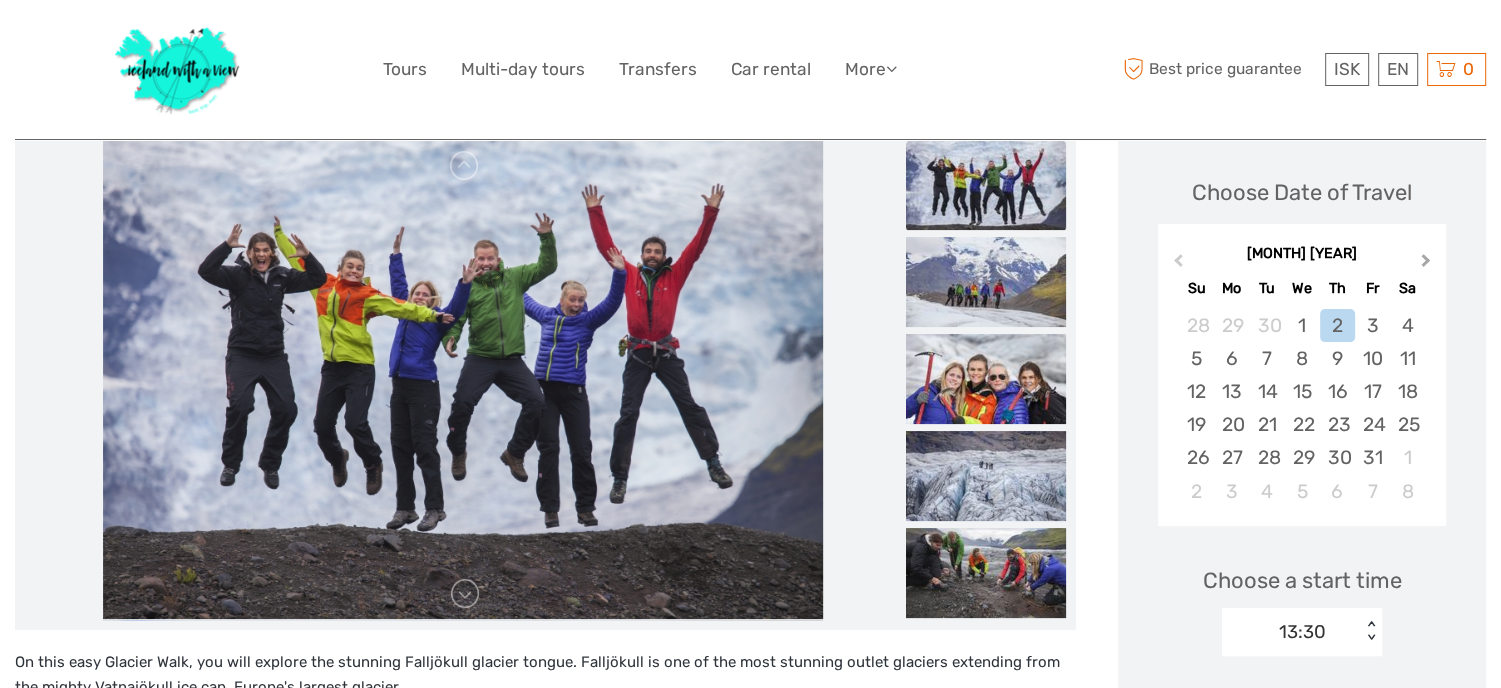 click on "Next Month" at bounding box center (1428, 265) 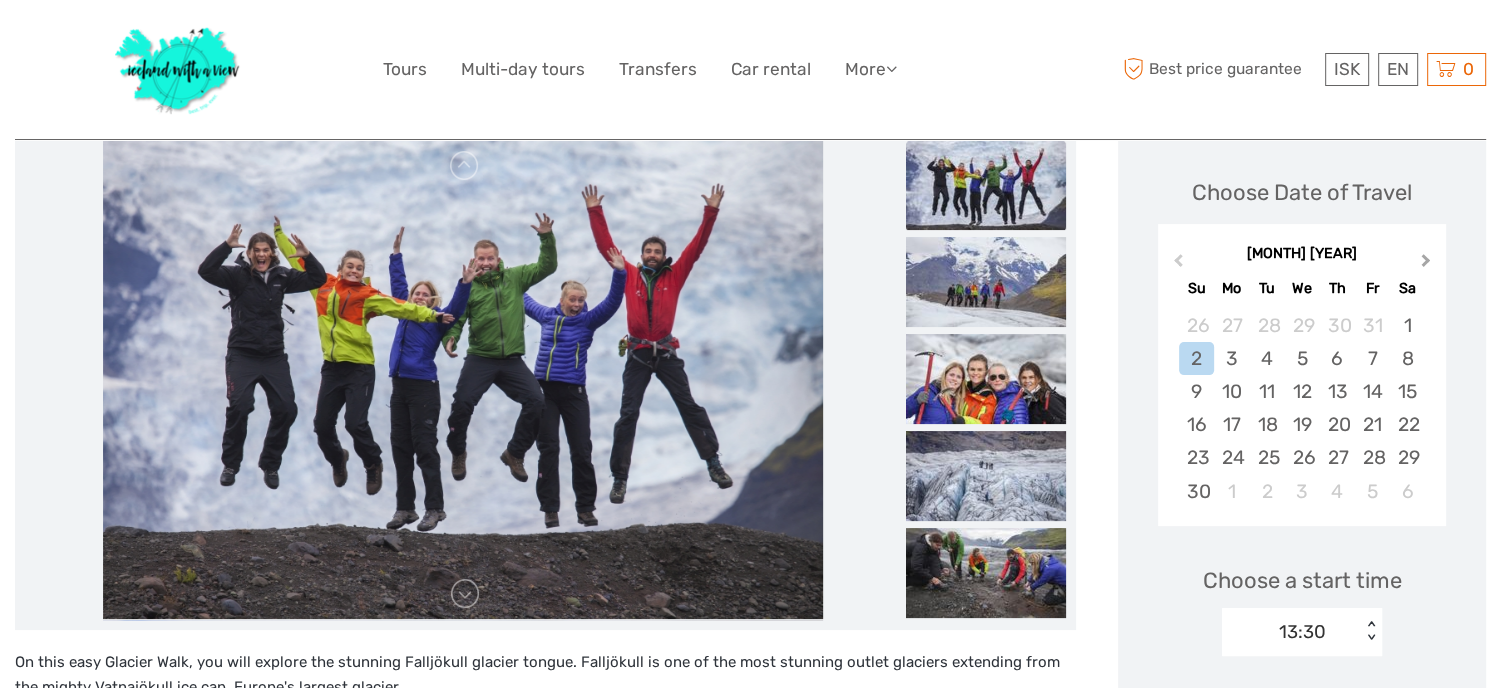 click on "Next Month" at bounding box center (1428, 265) 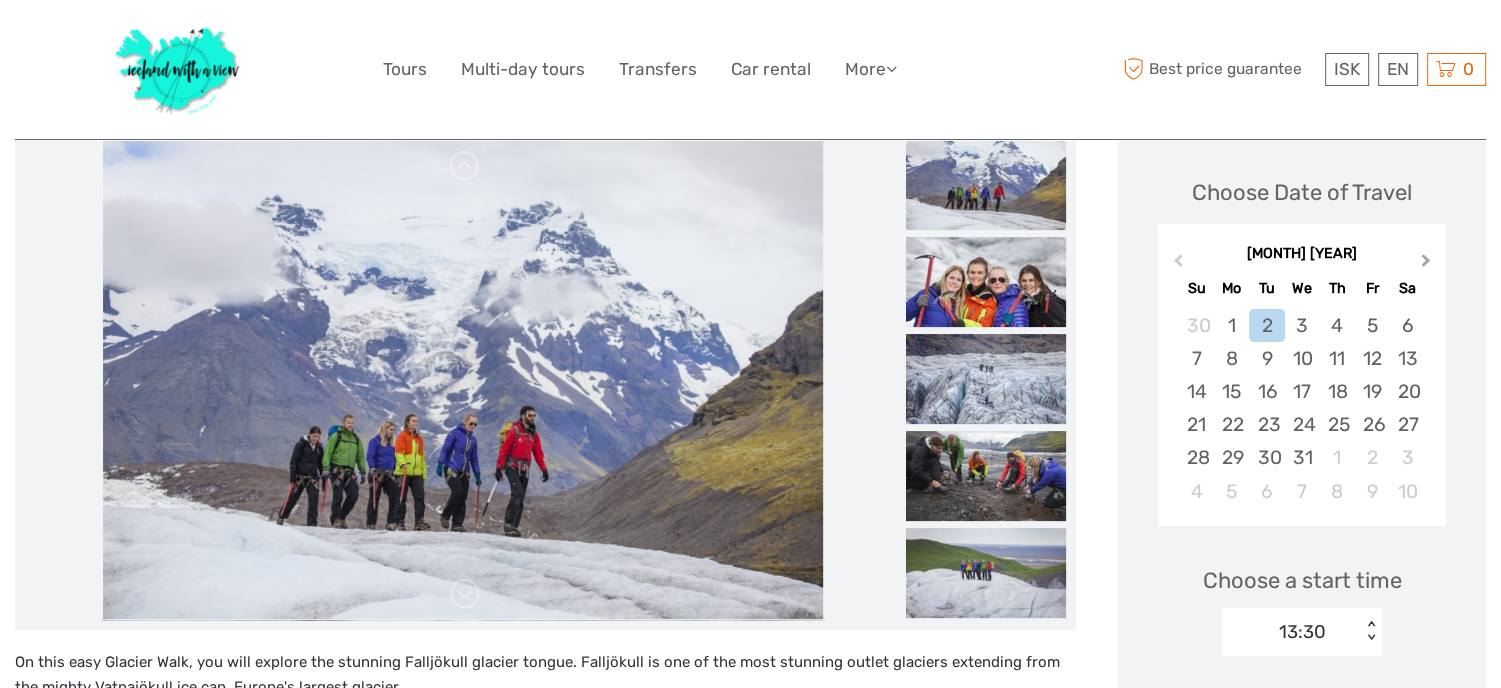 click on "Next Month" at bounding box center (1428, 265) 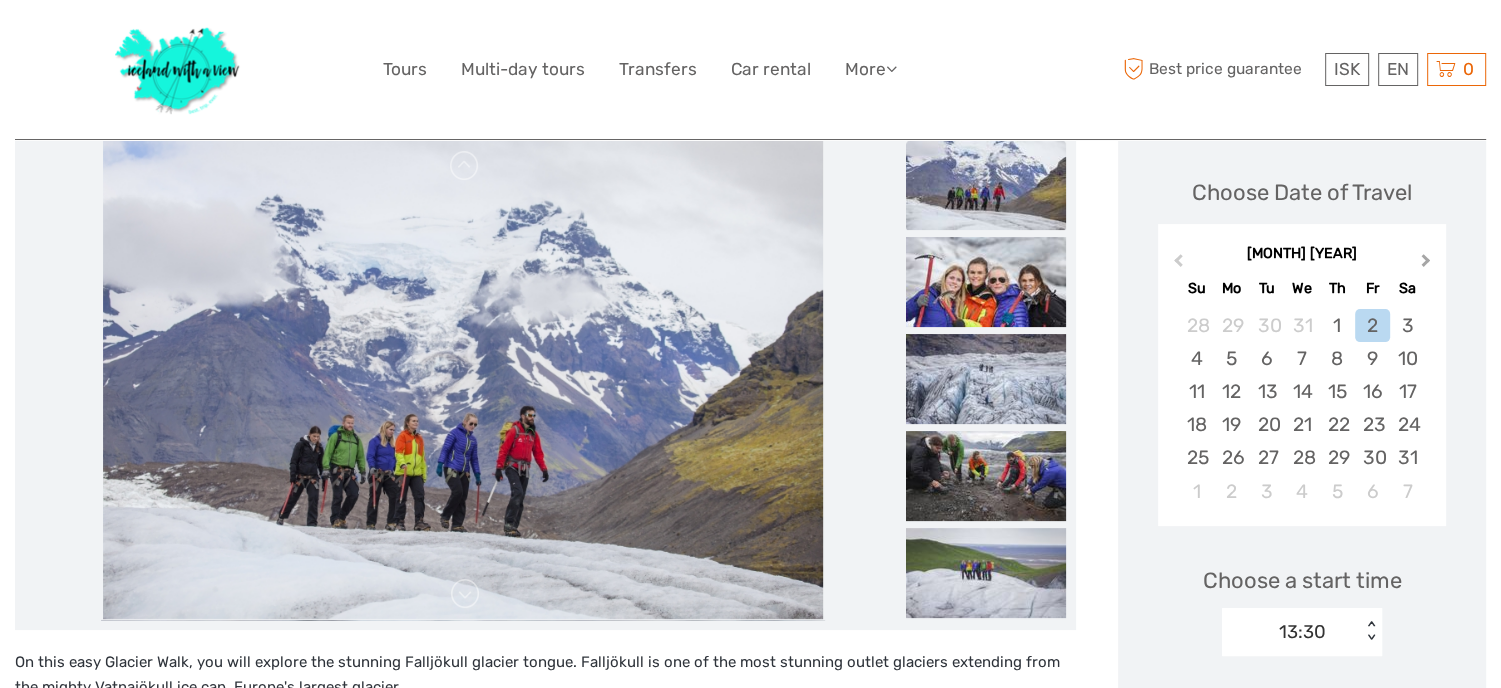 click on "Next Month" at bounding box center [1428, 265] 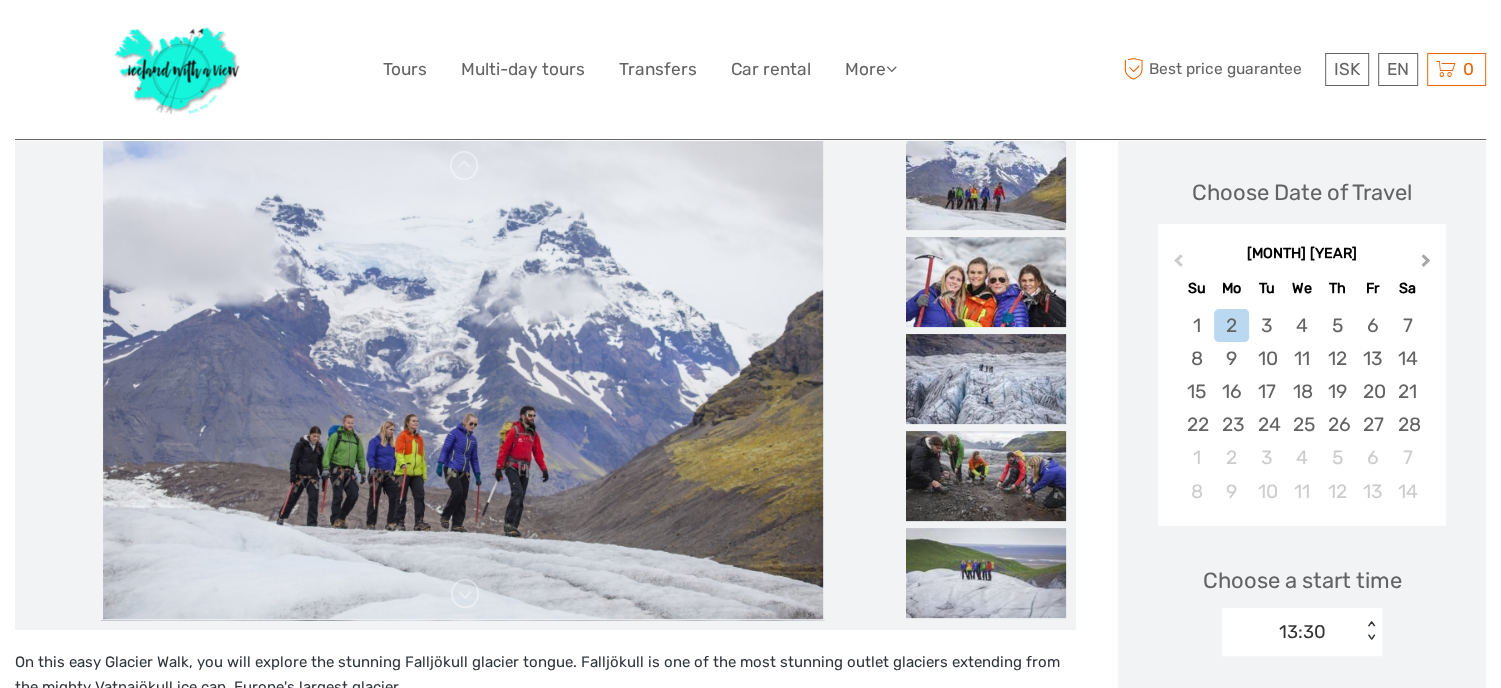click on "Next Month" at bounding box center [1428, 265] 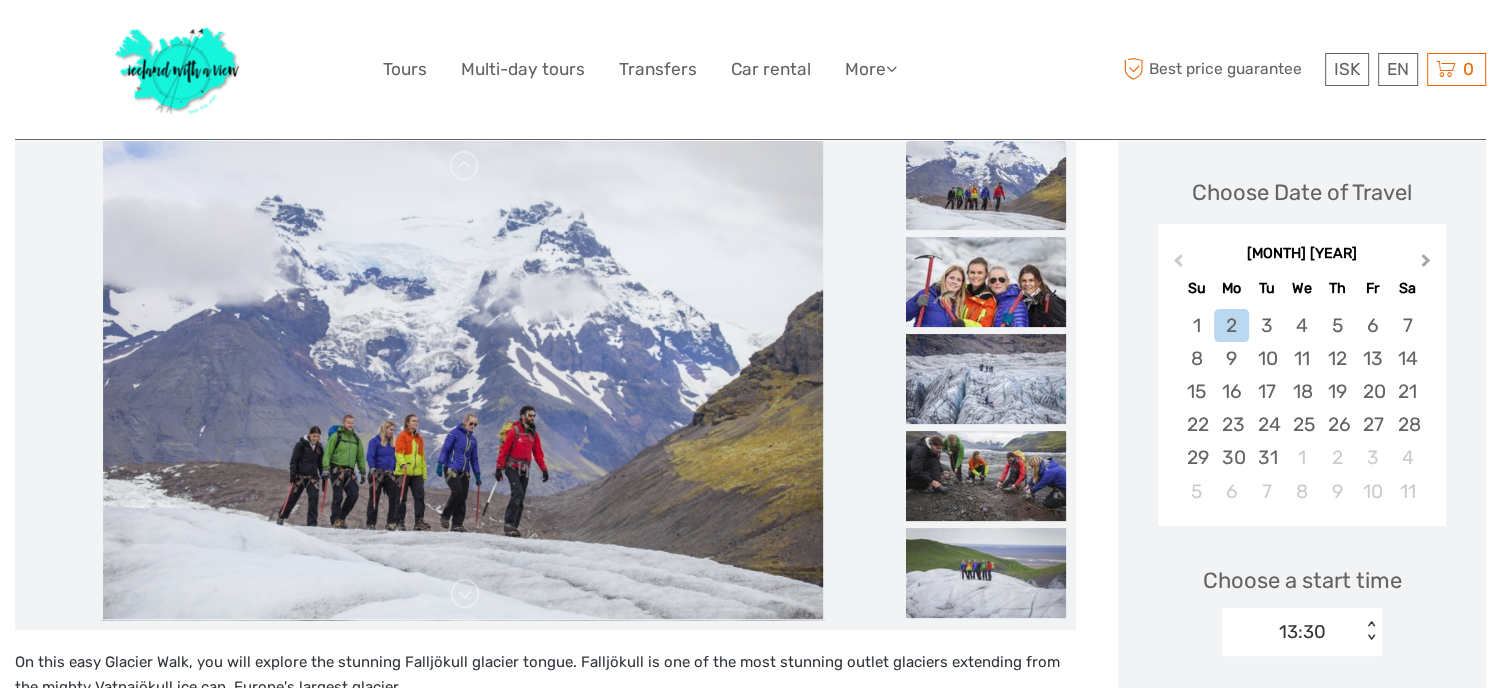 click on "Next Month" at bounding box center (1428, 265) 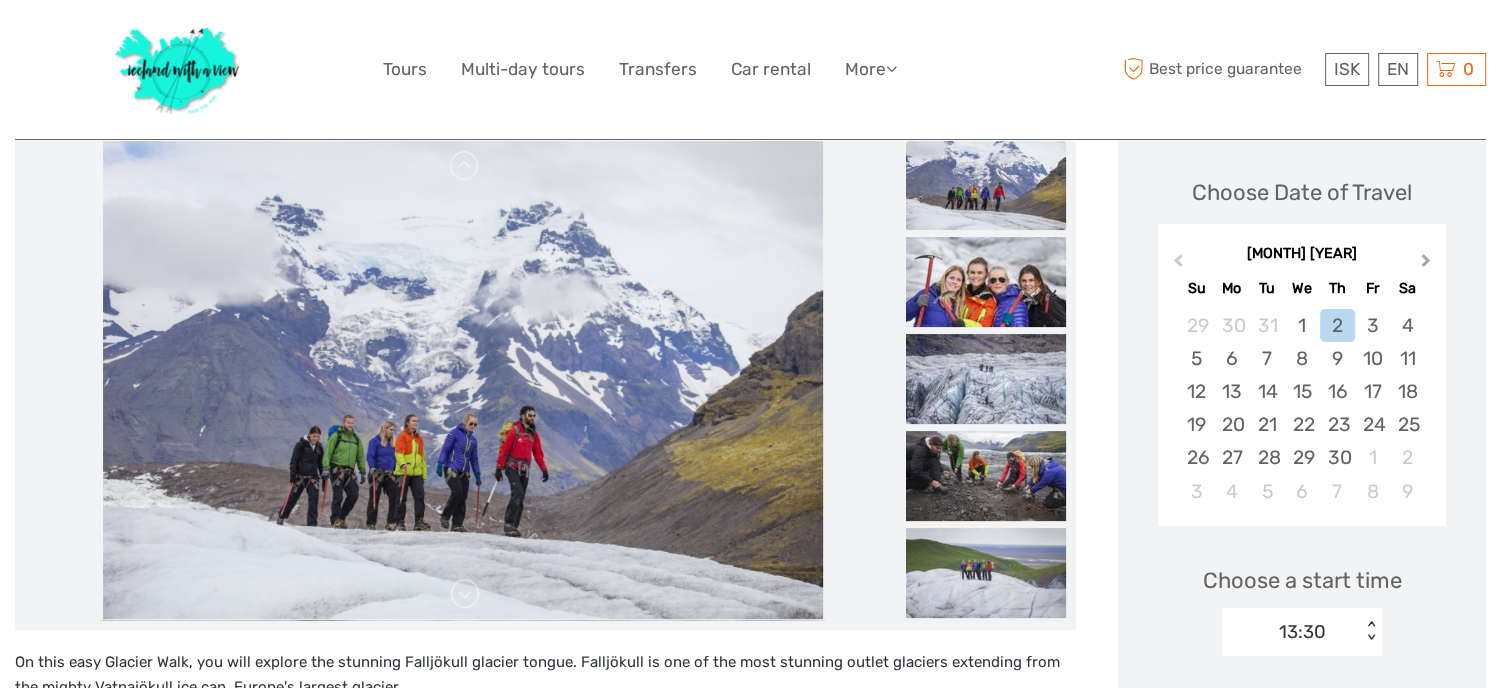 click on "Next Month" at bounding box center [1428, 265] 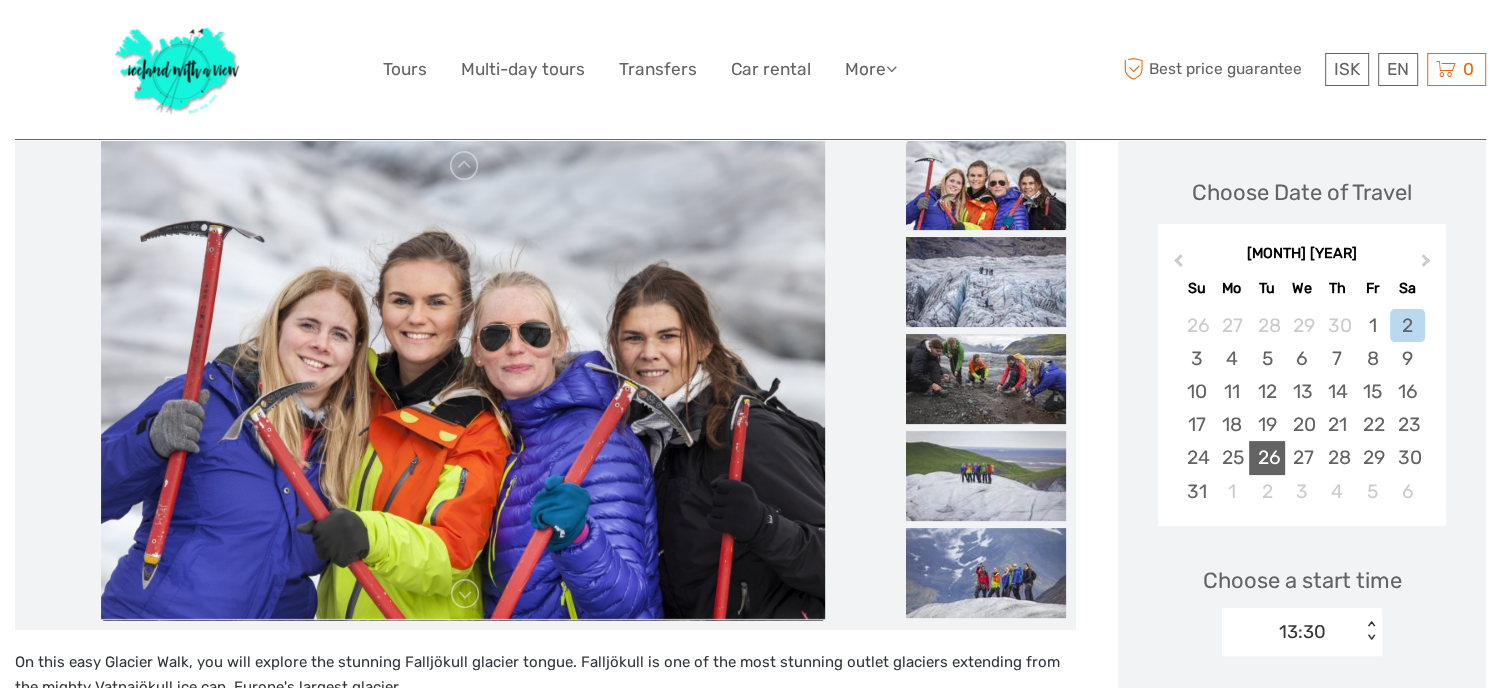 click on "26" at bounding box center (1266, 457) 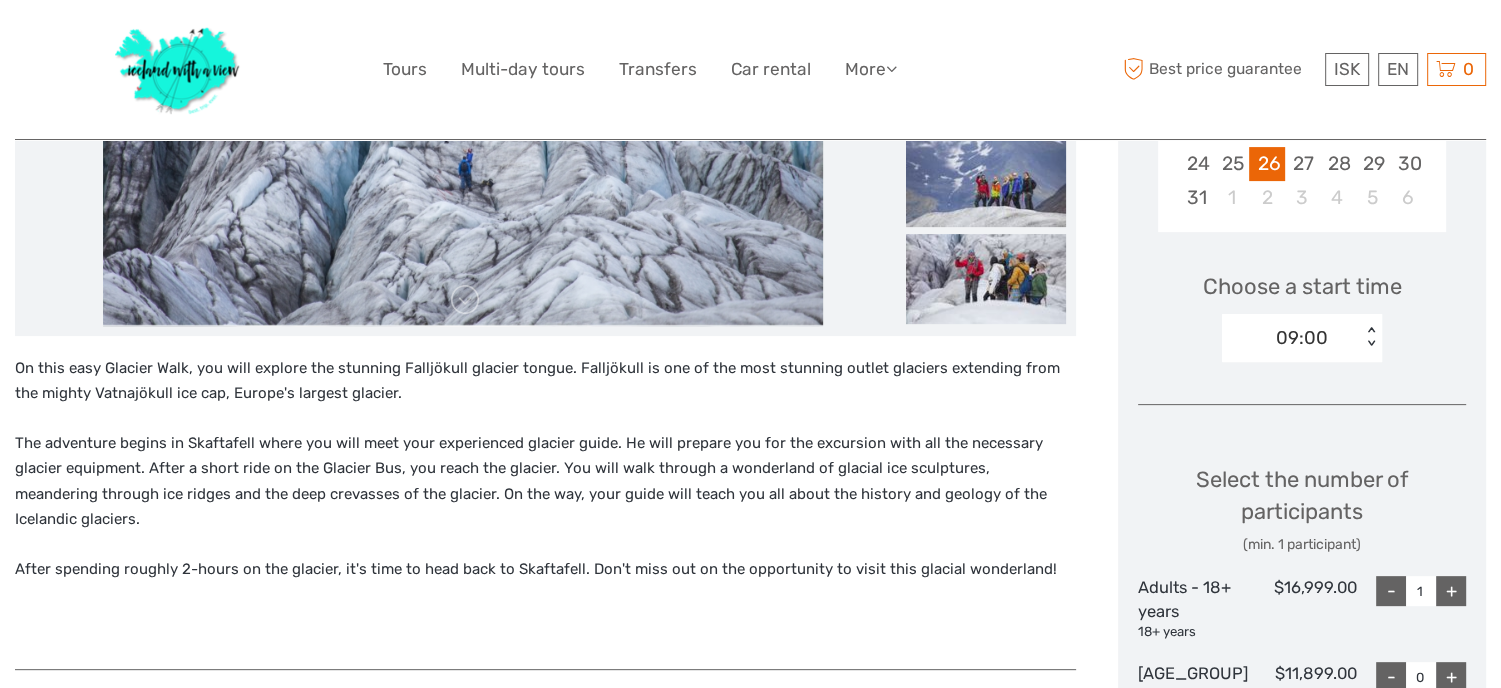 scroll, scrollTop: 565, scrollLeft: 0, axis: vertical 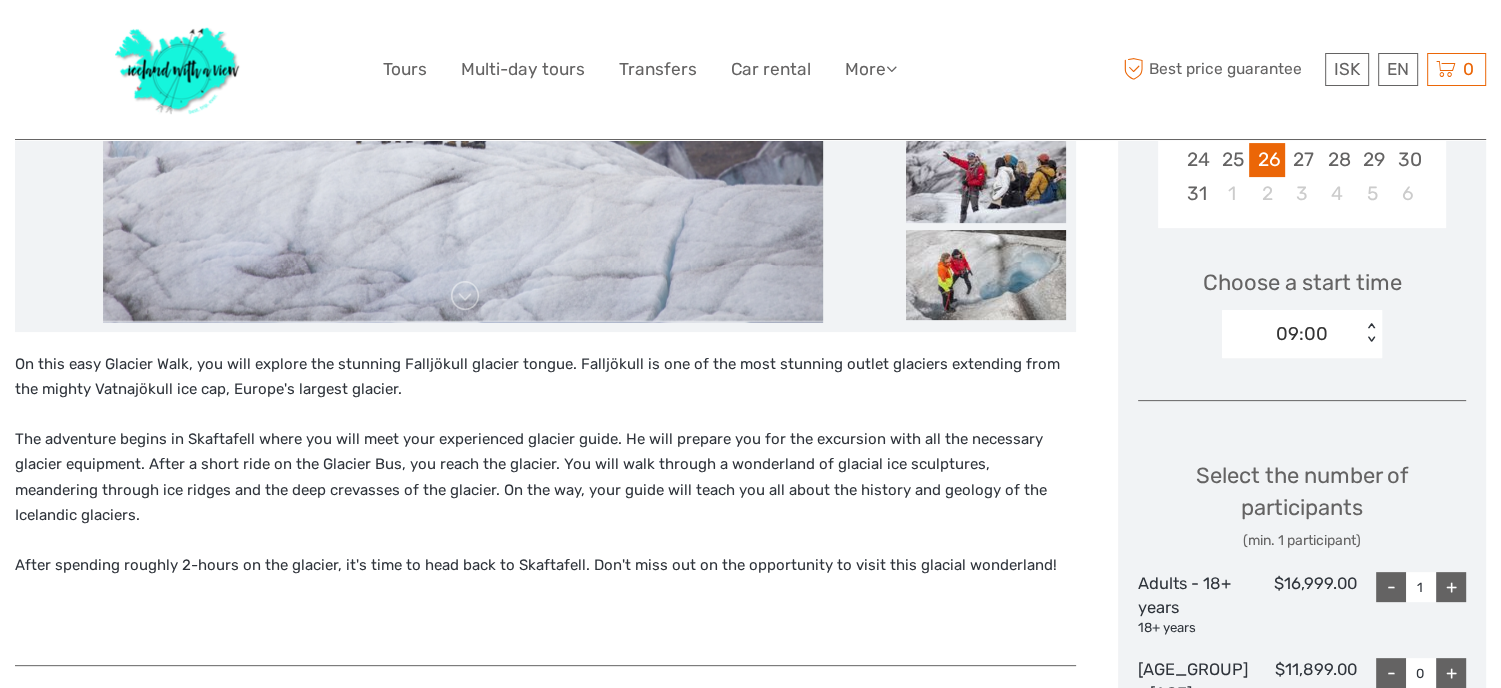 click on "09:00 < >" at bounding box center [1302, 334] 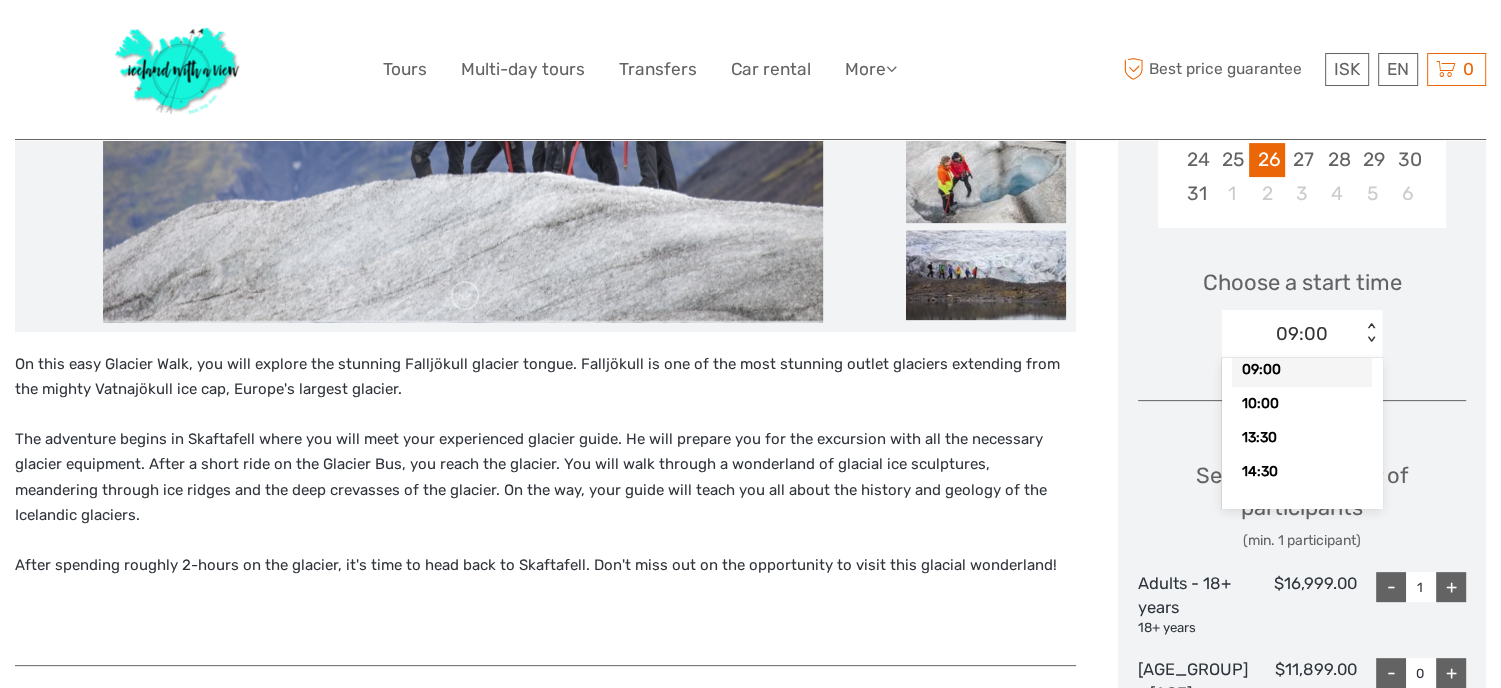 scroll, scrollTop: 0, scrollLeft: 0, axis: both 